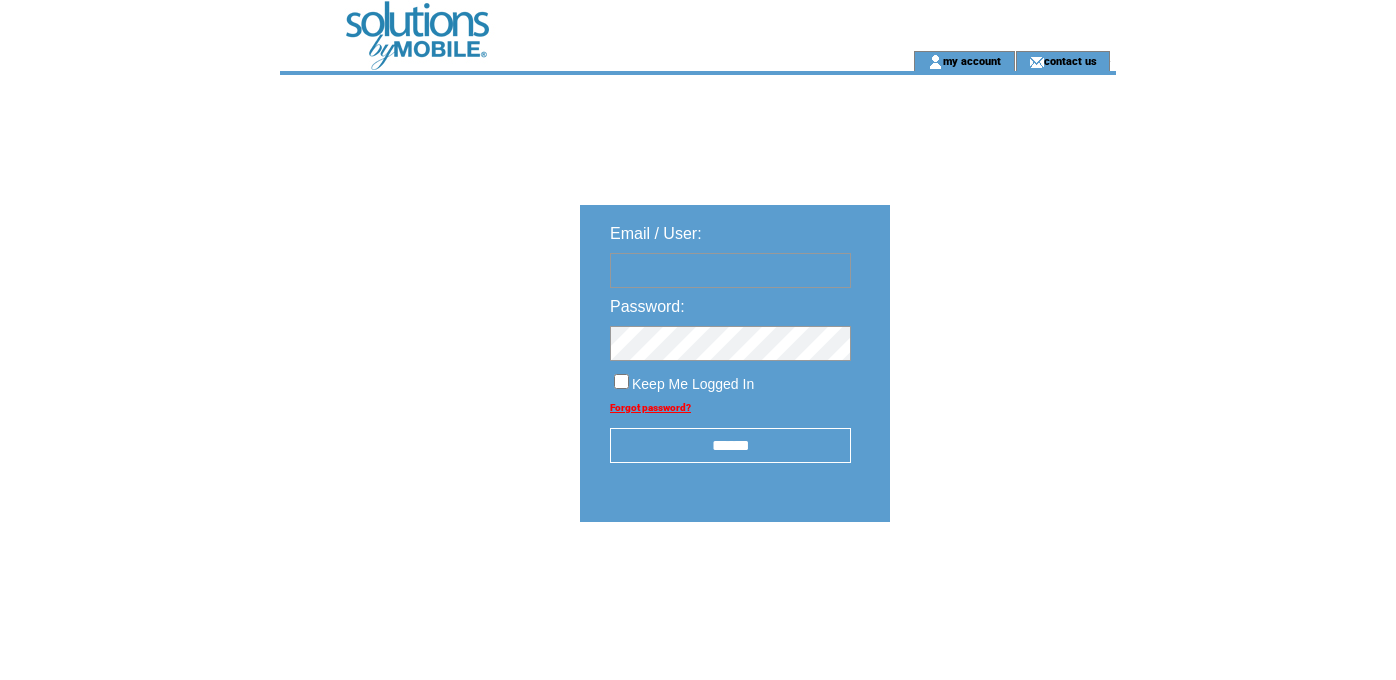 scroll, scrollTop: 0, scrollLeft: 0, axis: both 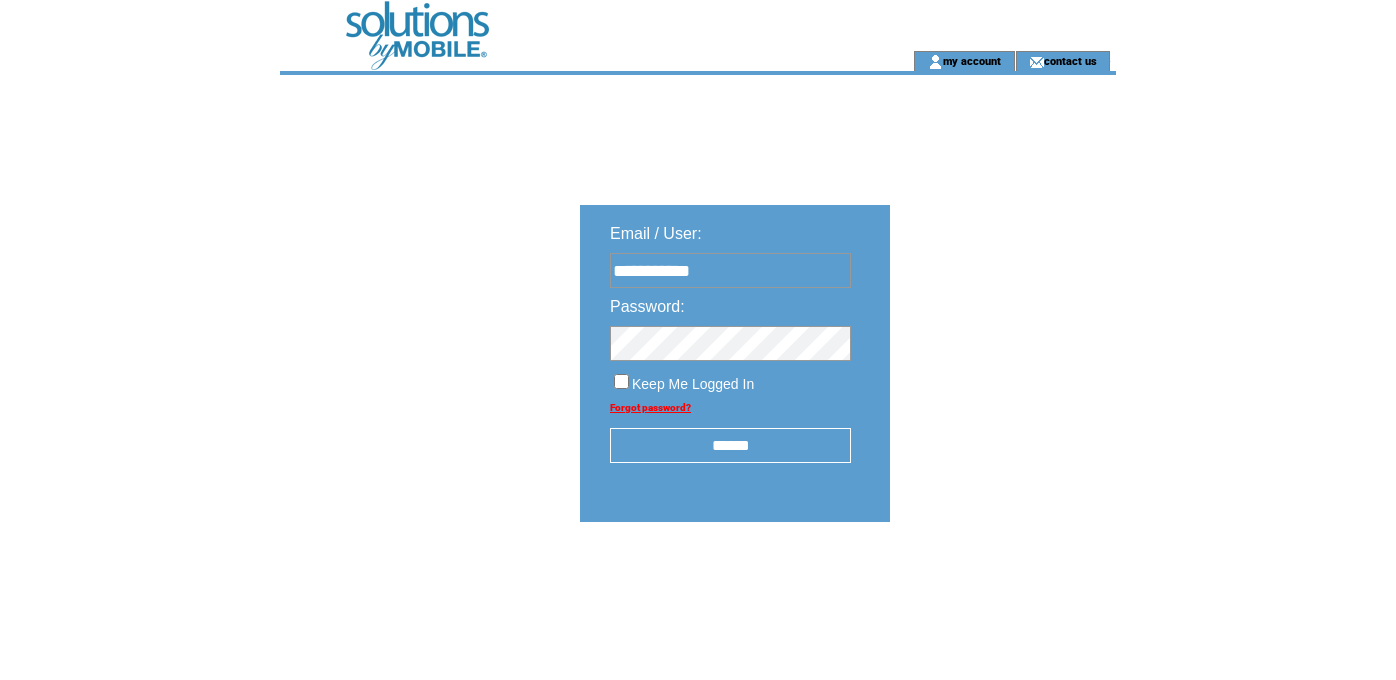 click on "******" at bounding box center [730, 445] 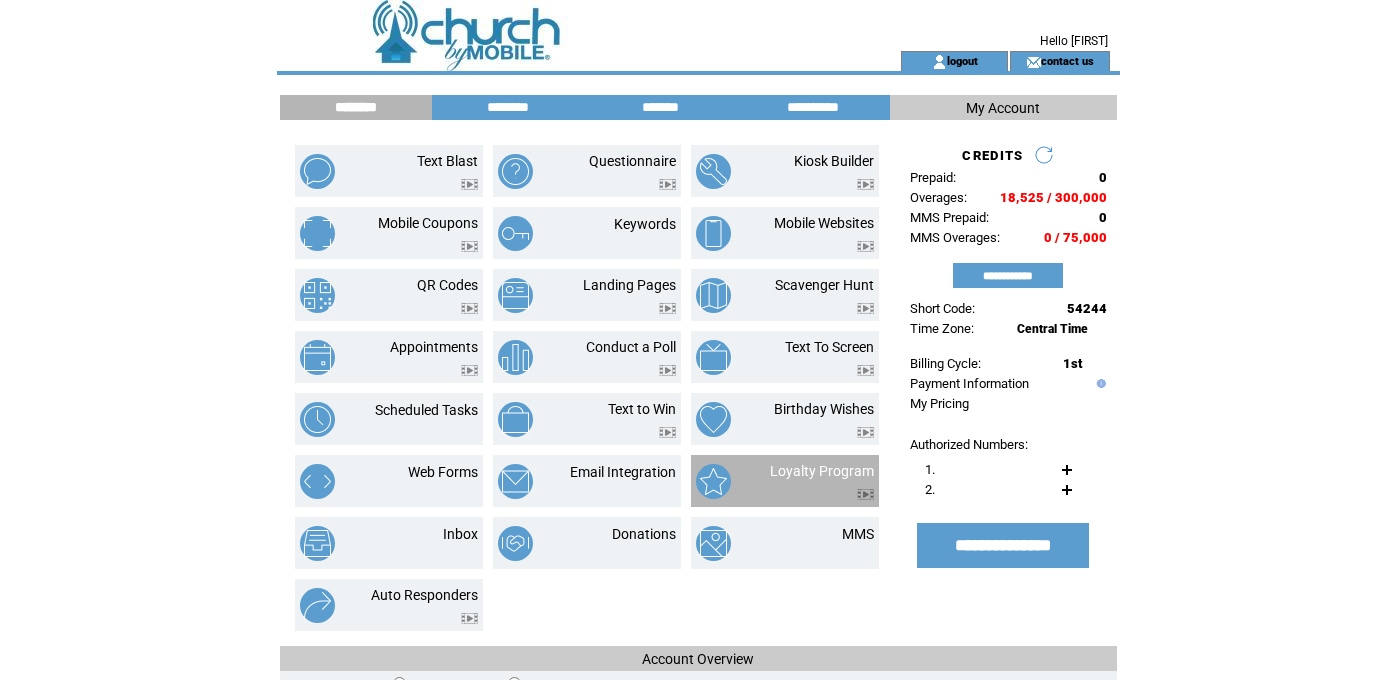 scroll, scrollTop: 0, scrollLeft: 0, axis: both 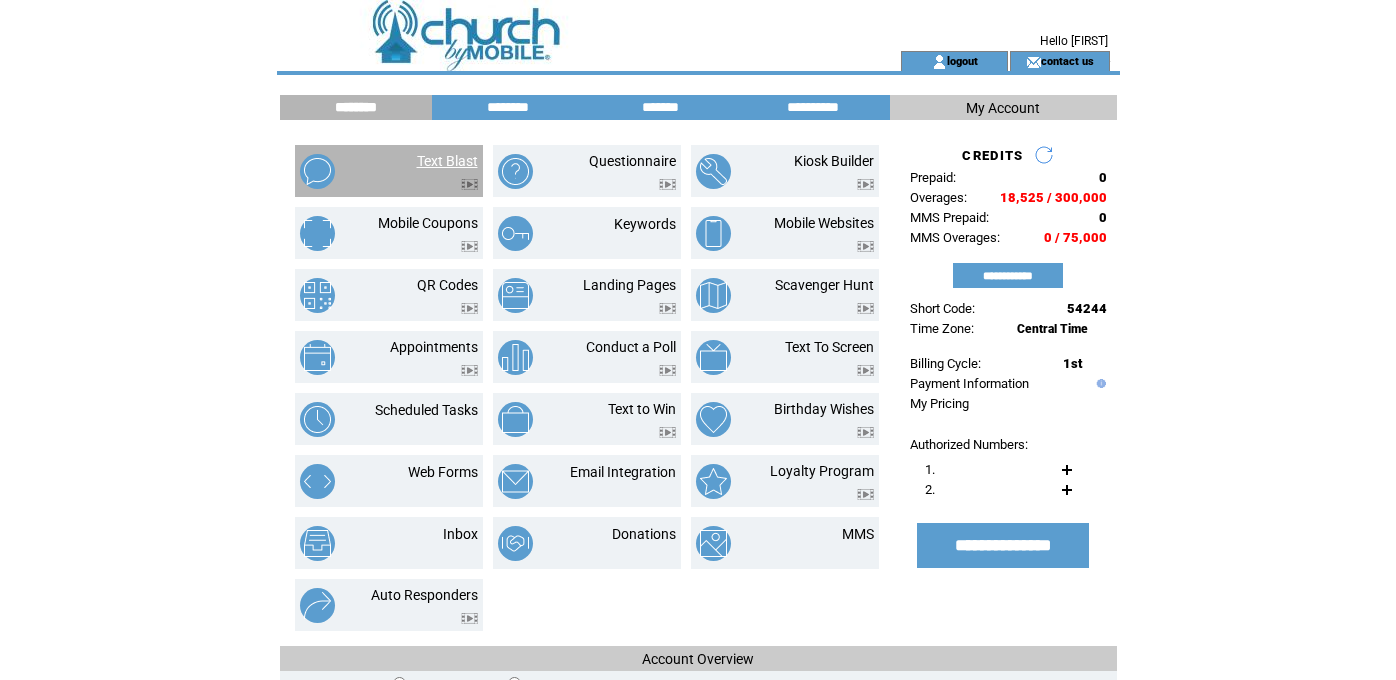 click on "Text Blast" at bounding box center (447, 161) 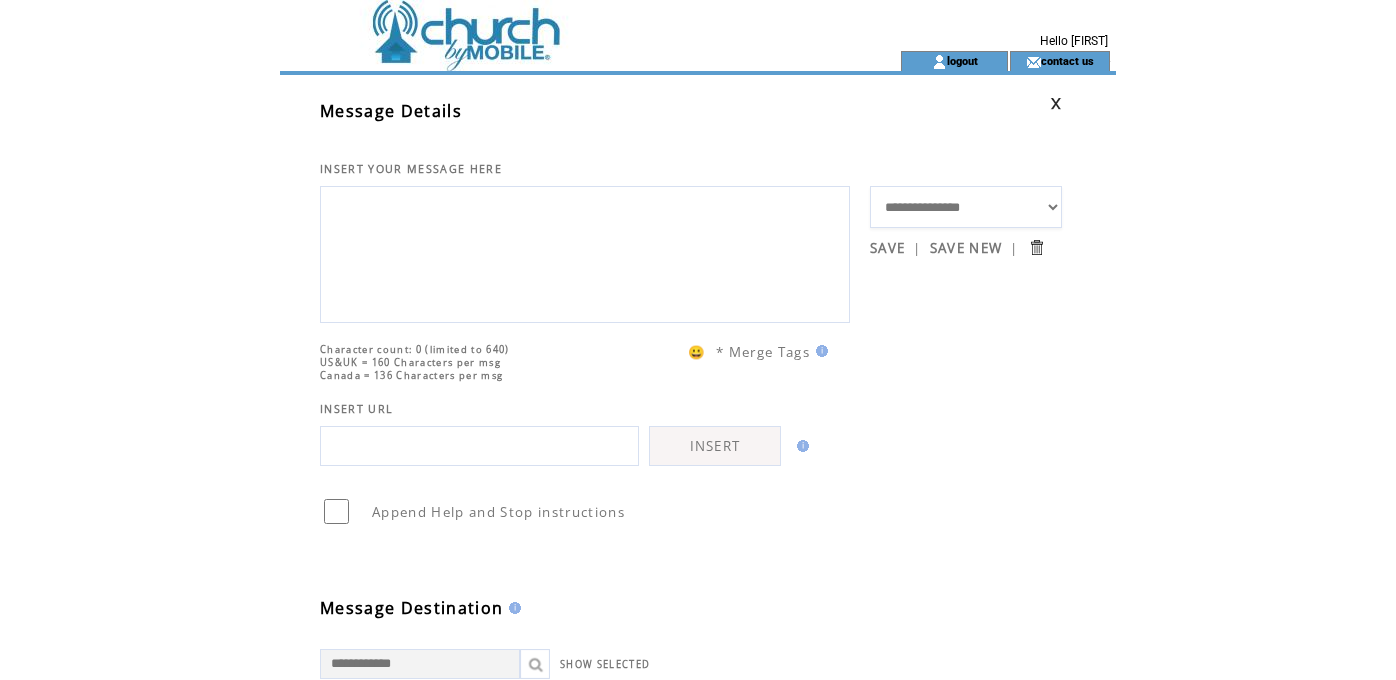 scroll, scrollTop: 0, scrollLeft: 0, axis: both 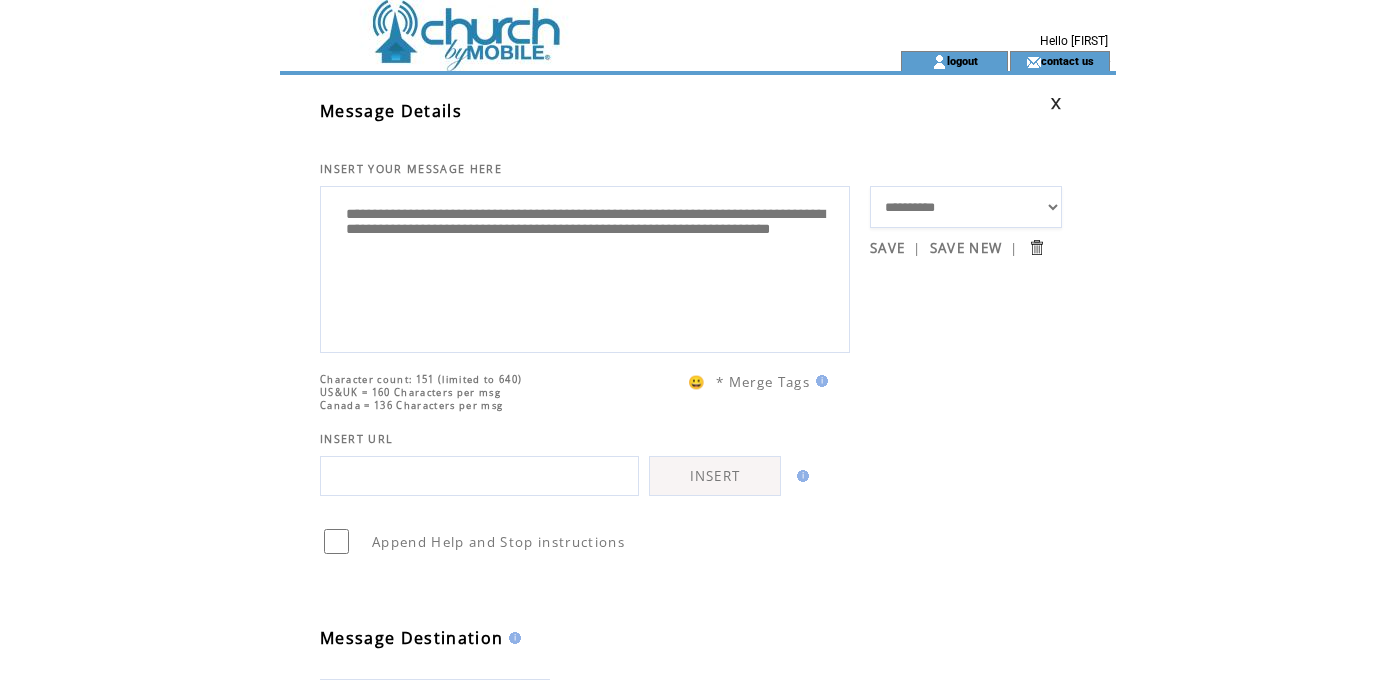 drag, startPoint x: 516, startPoint y: 233, endPoint x: 341, endPoint y: 233, distance: 175 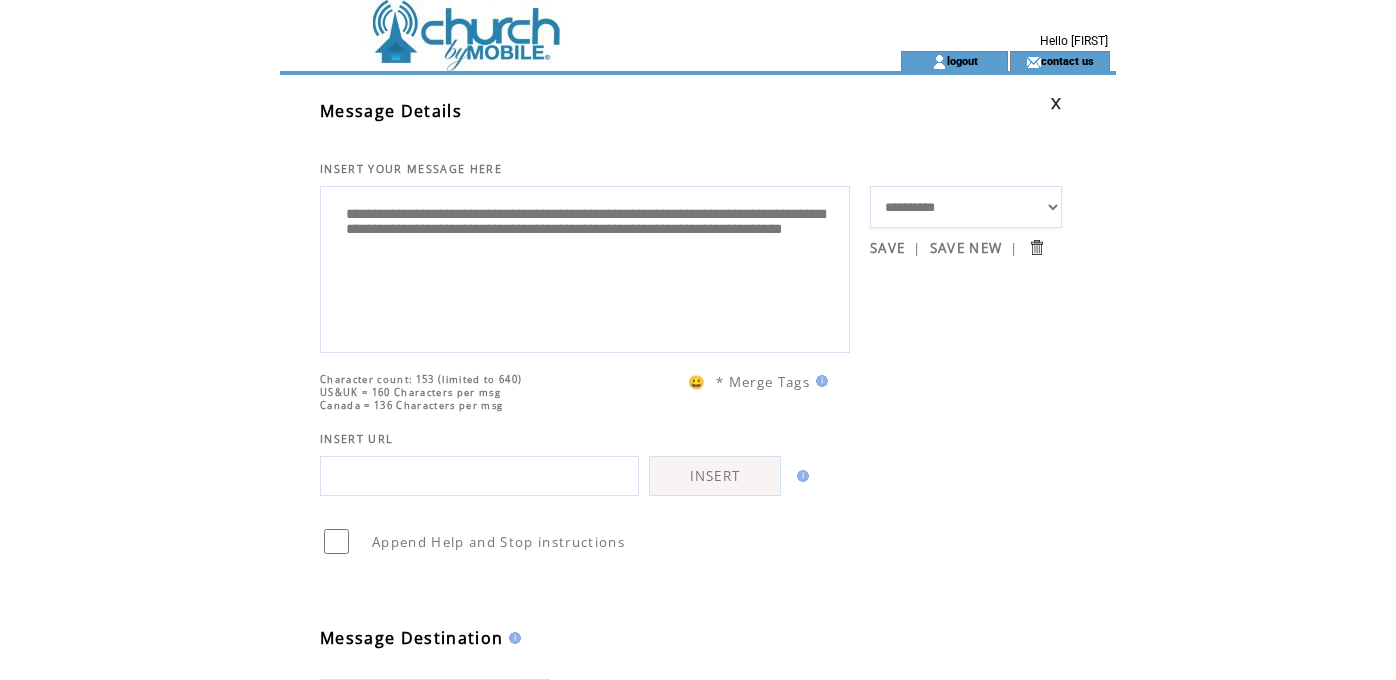 click on "**********" at bounding box center [585, 267] 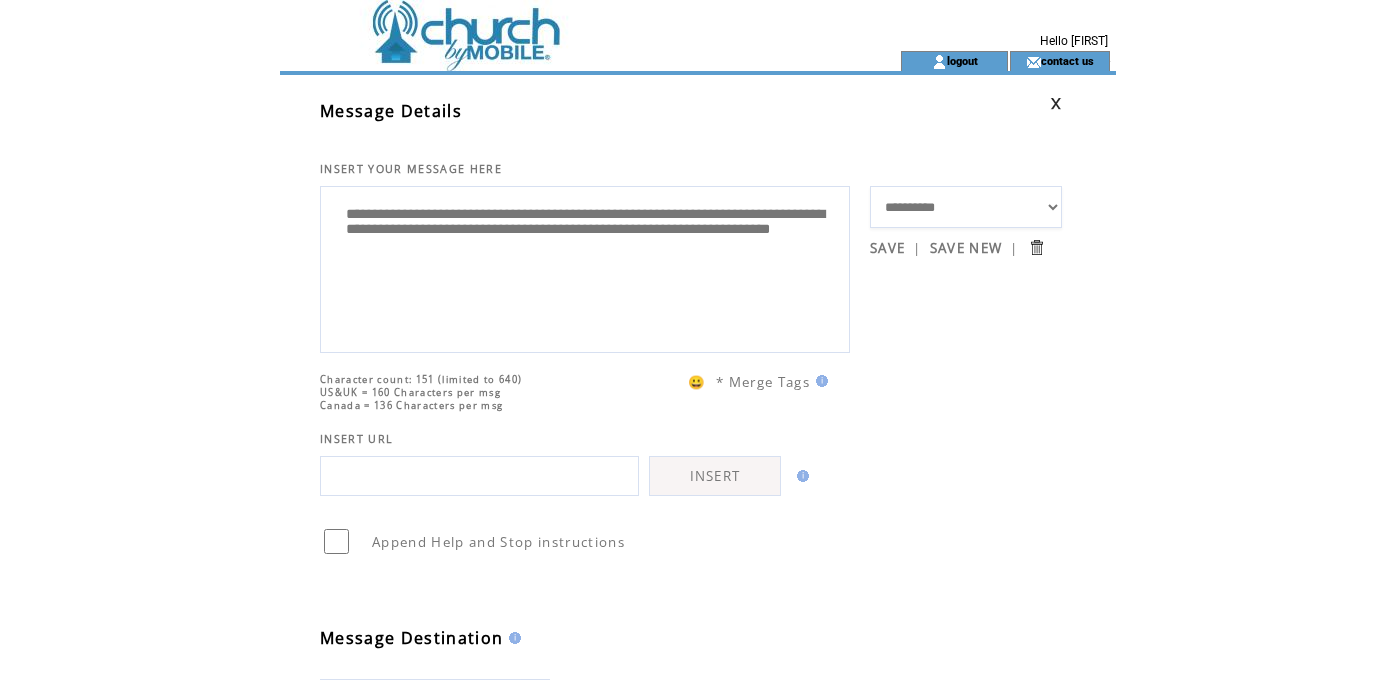 drag, startPoint x: 678, startPoint y: 258, endPoint x: 777, endPoint y: 259, distance: 99.00505 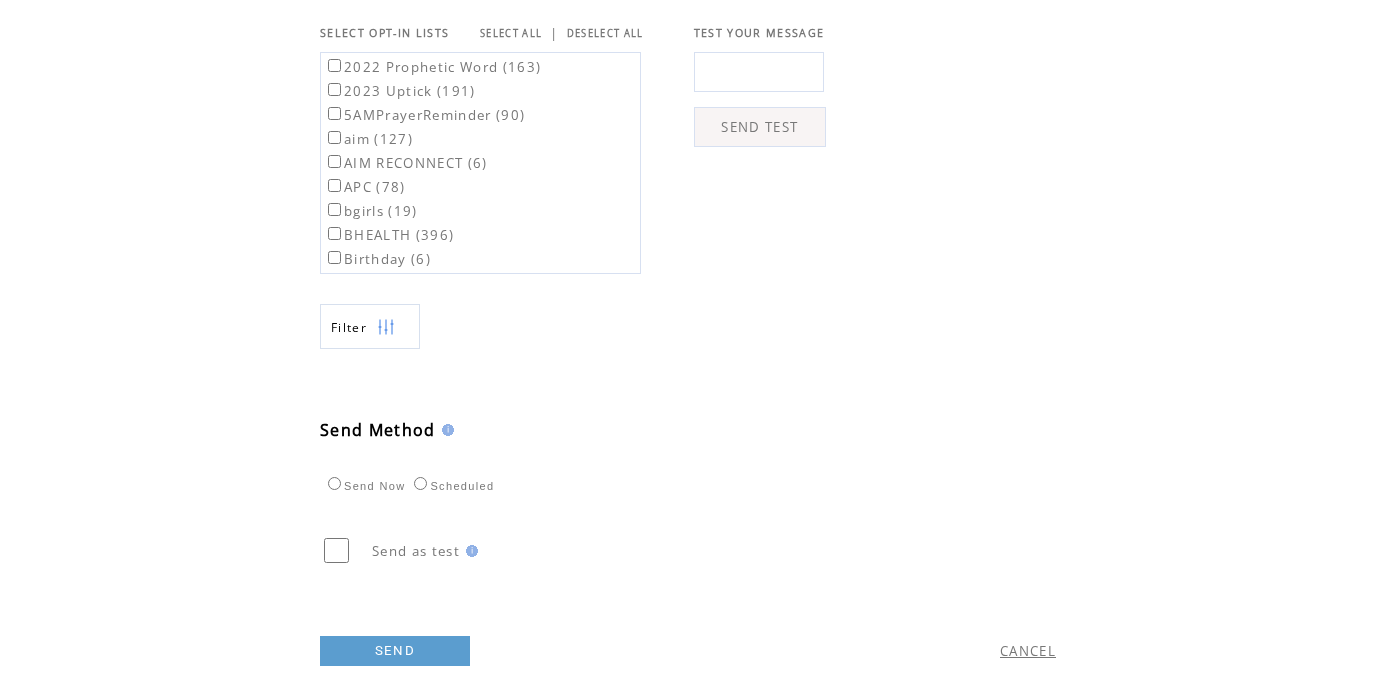 scroll, scrollTop: 714, scrollLeft: 0, axis: vertical 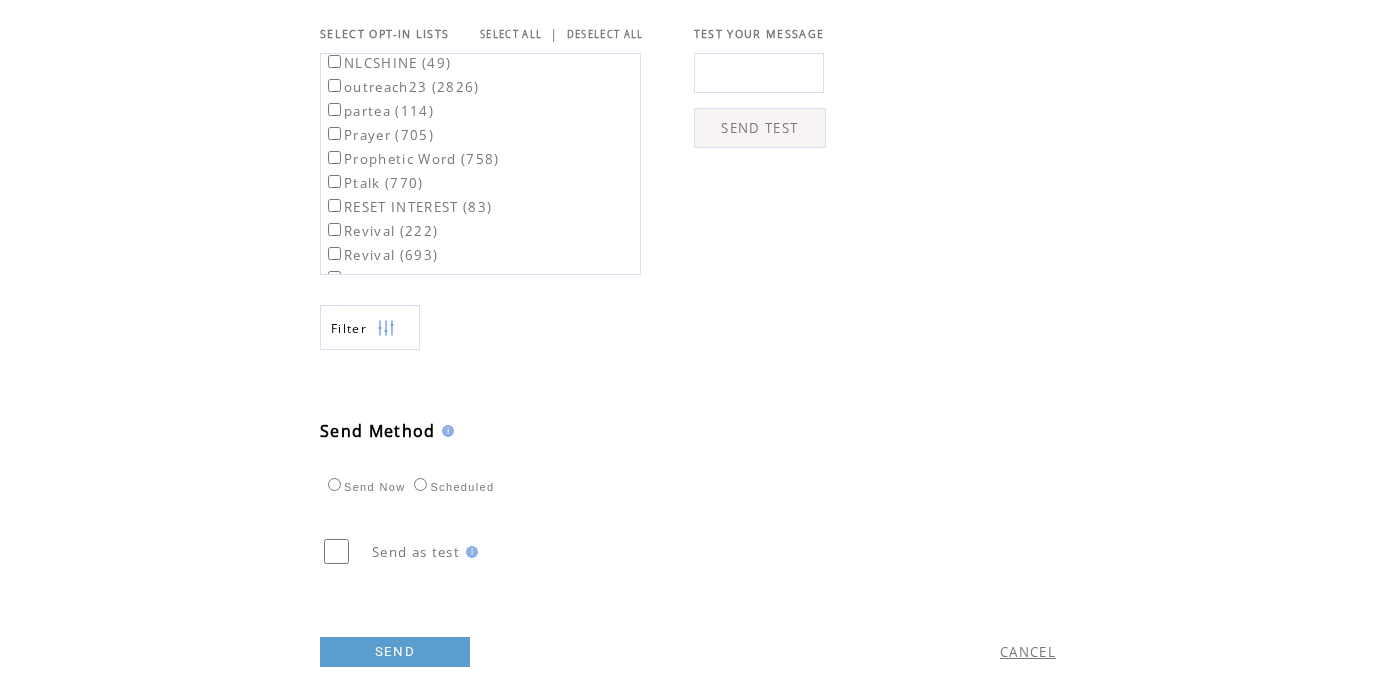 type on "**********" 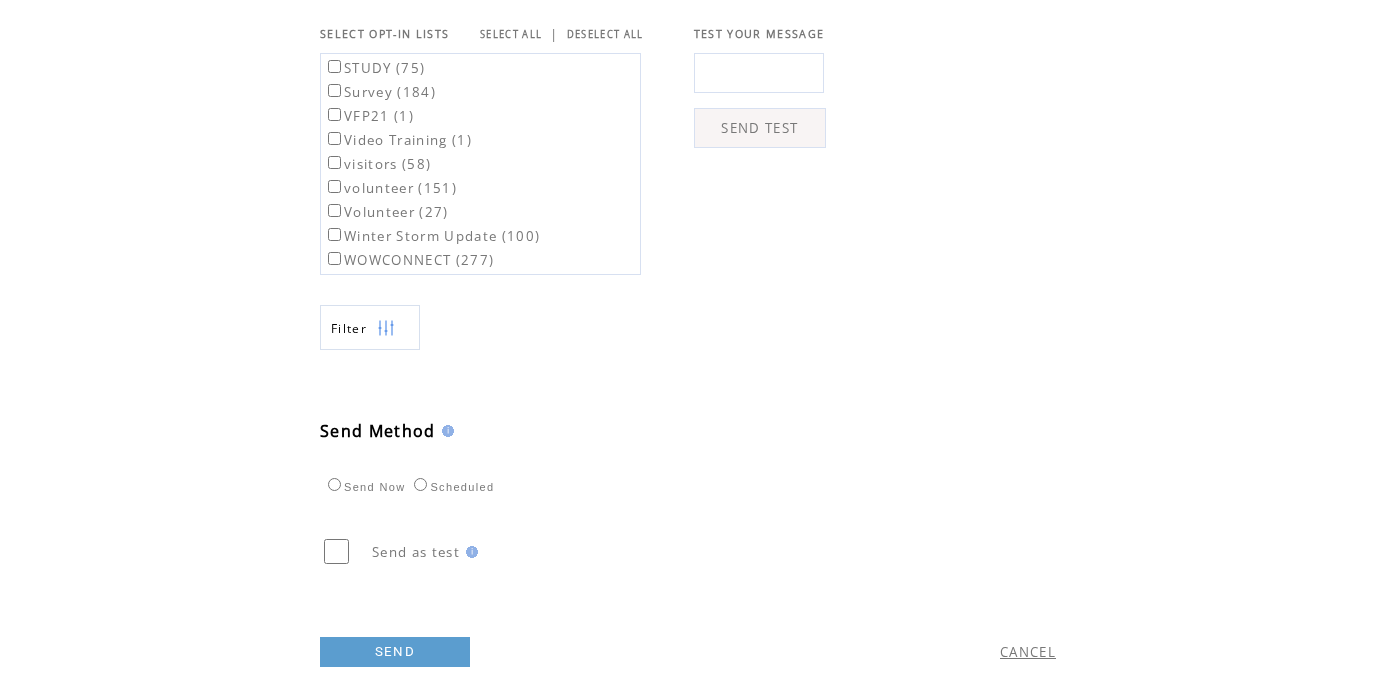 scroll, scrollTop: 2134, scrollLeft: 0, axis: vertical 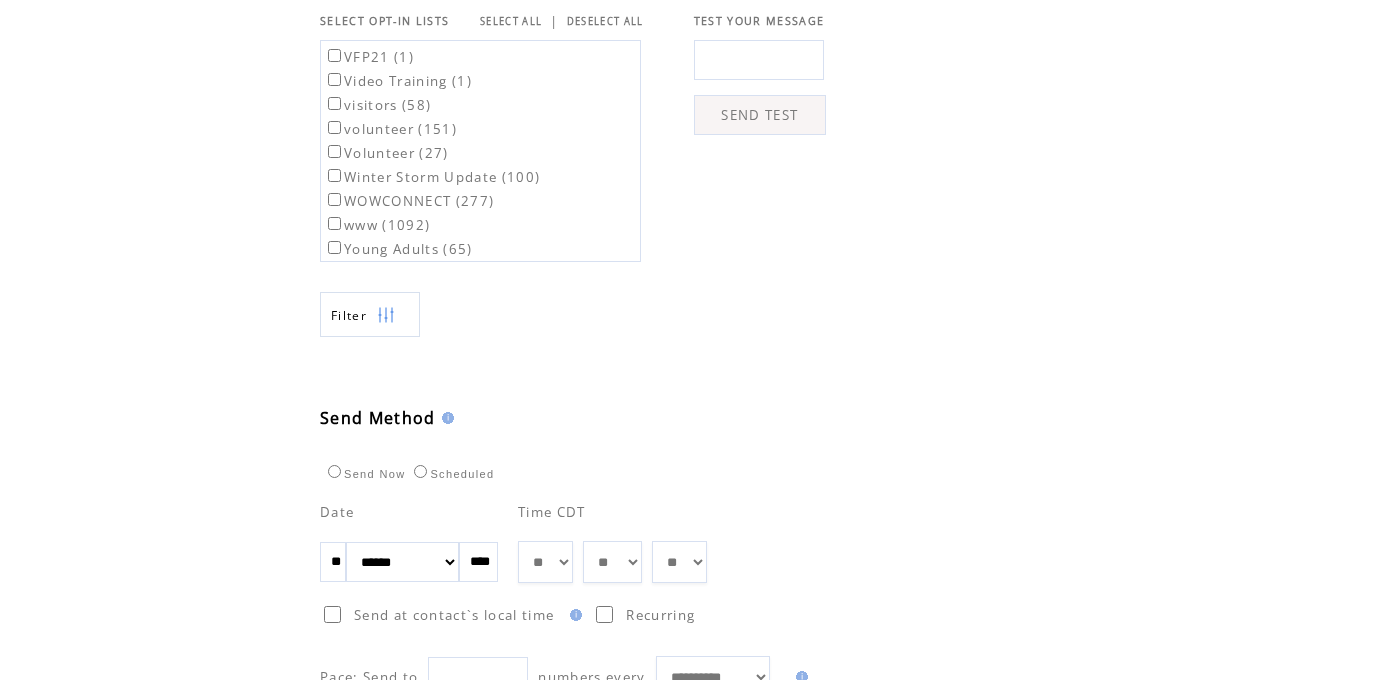 drag, startPoint x: 323, startPoint y: 565, endPoint x: 356, endPoint y: 565, distance: 33 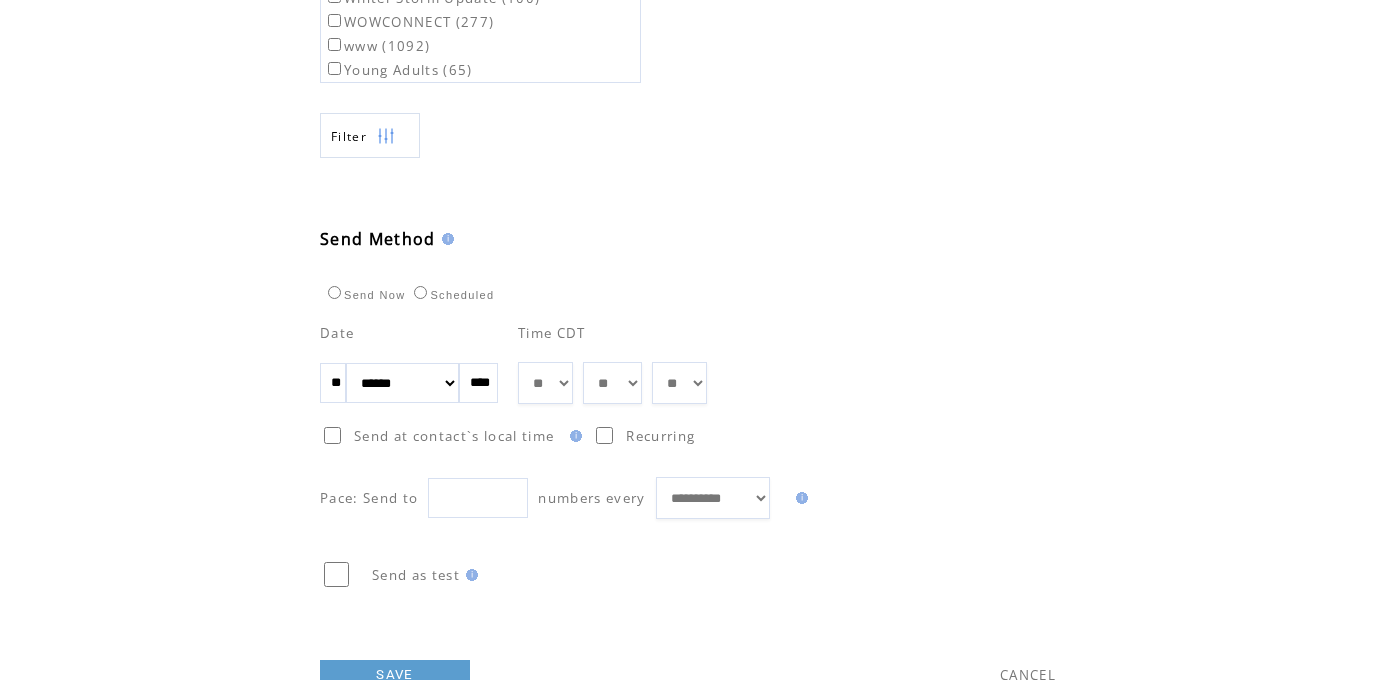scroll, scrollTop: 976, scrollLeft: 0, axis: vertical 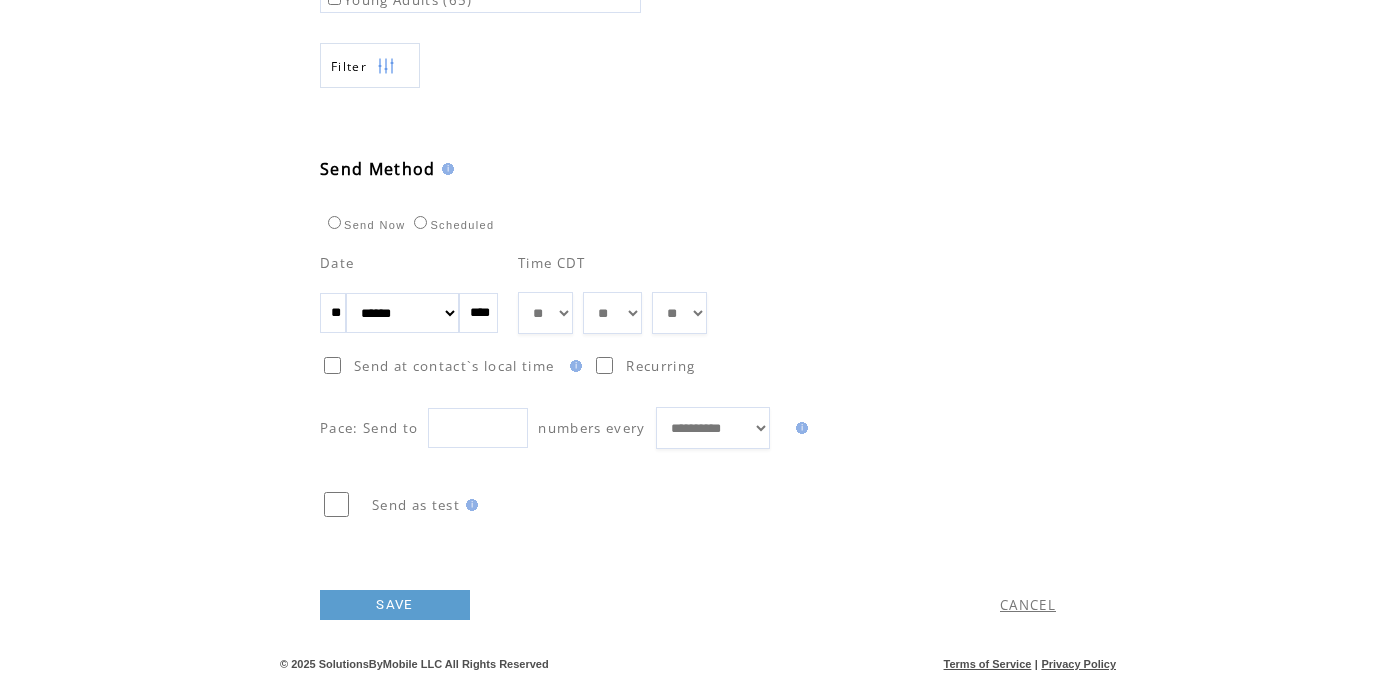 click on "SAVE" at bounding box center [395, 605] 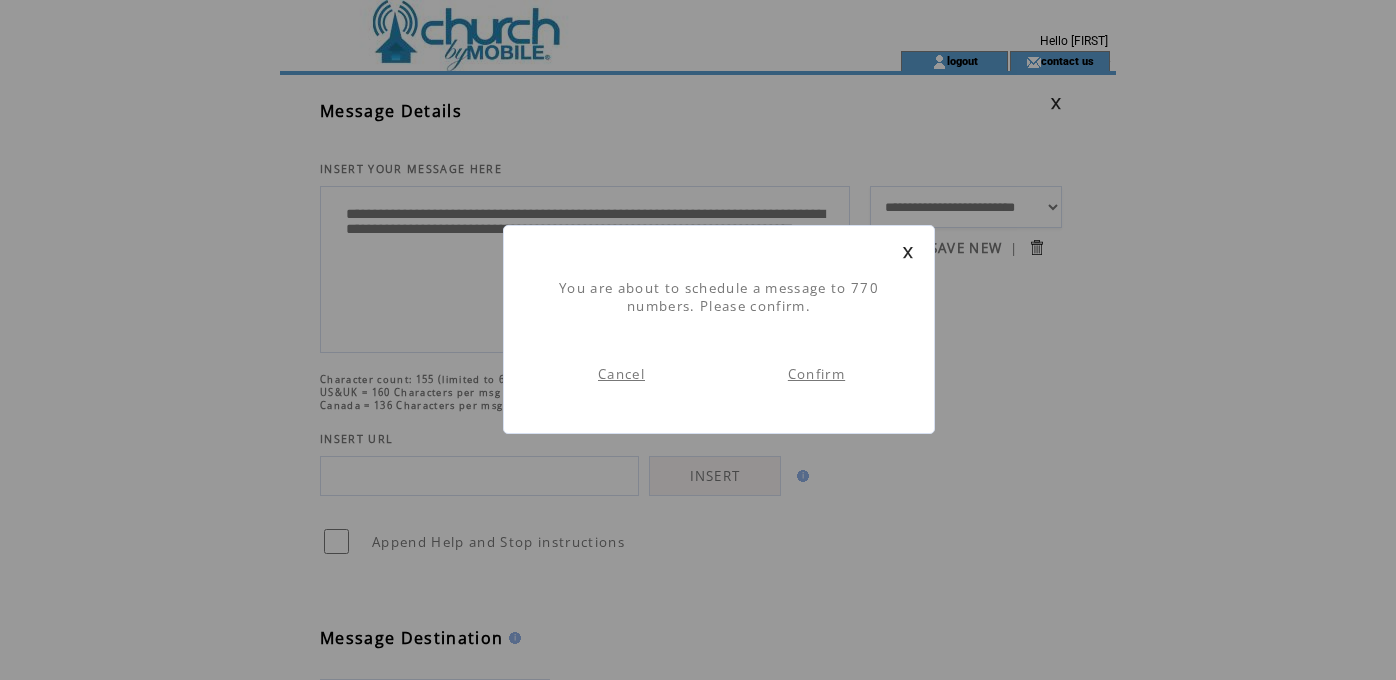 scroll, scrollTop: 1, scrollLeft: 0, axis: vertical 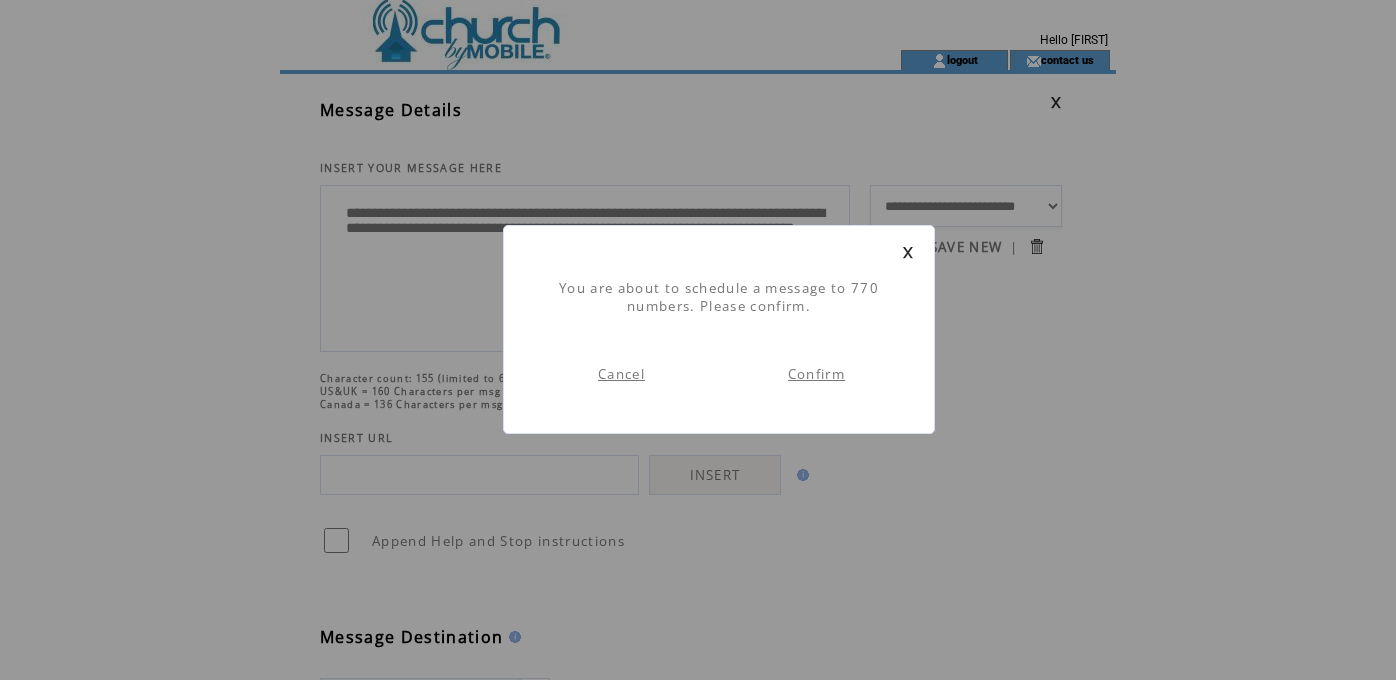 click on "Confirm" at bounding box center (816, 374) 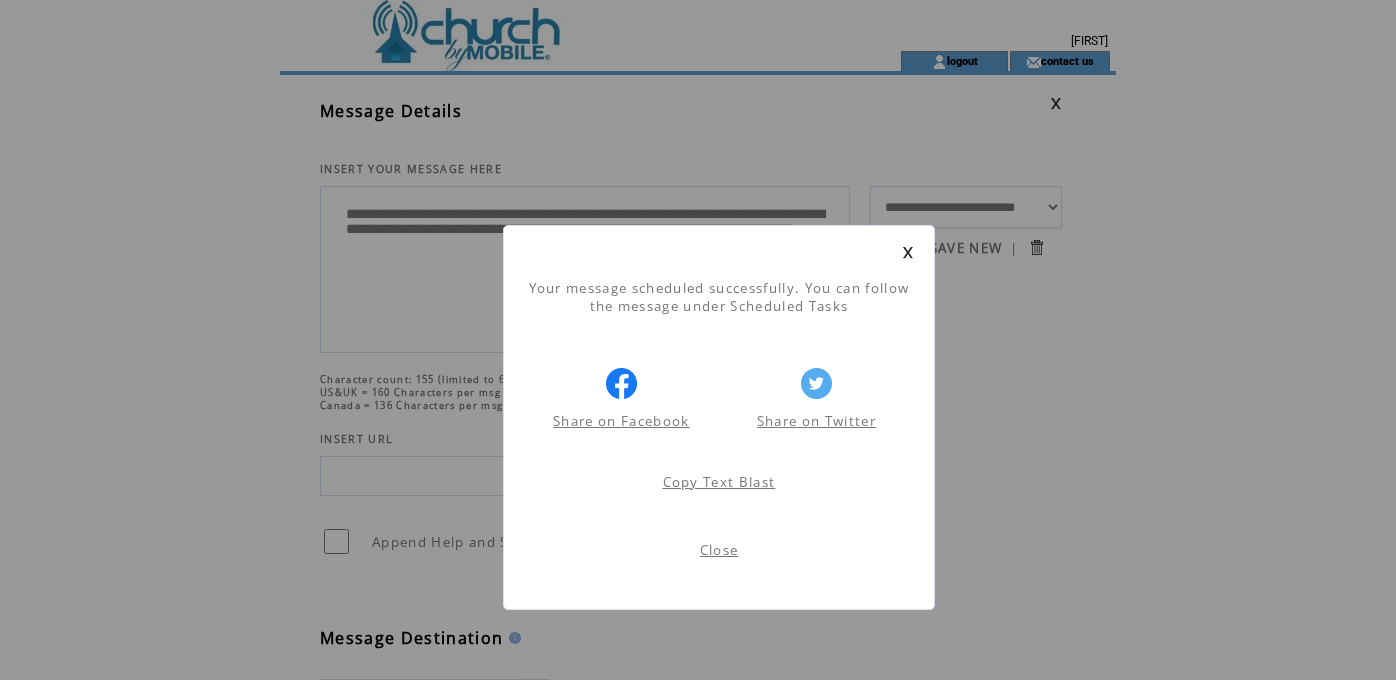 scroll, scrollTop: 1, scrollLeft: 0, axis: vertical 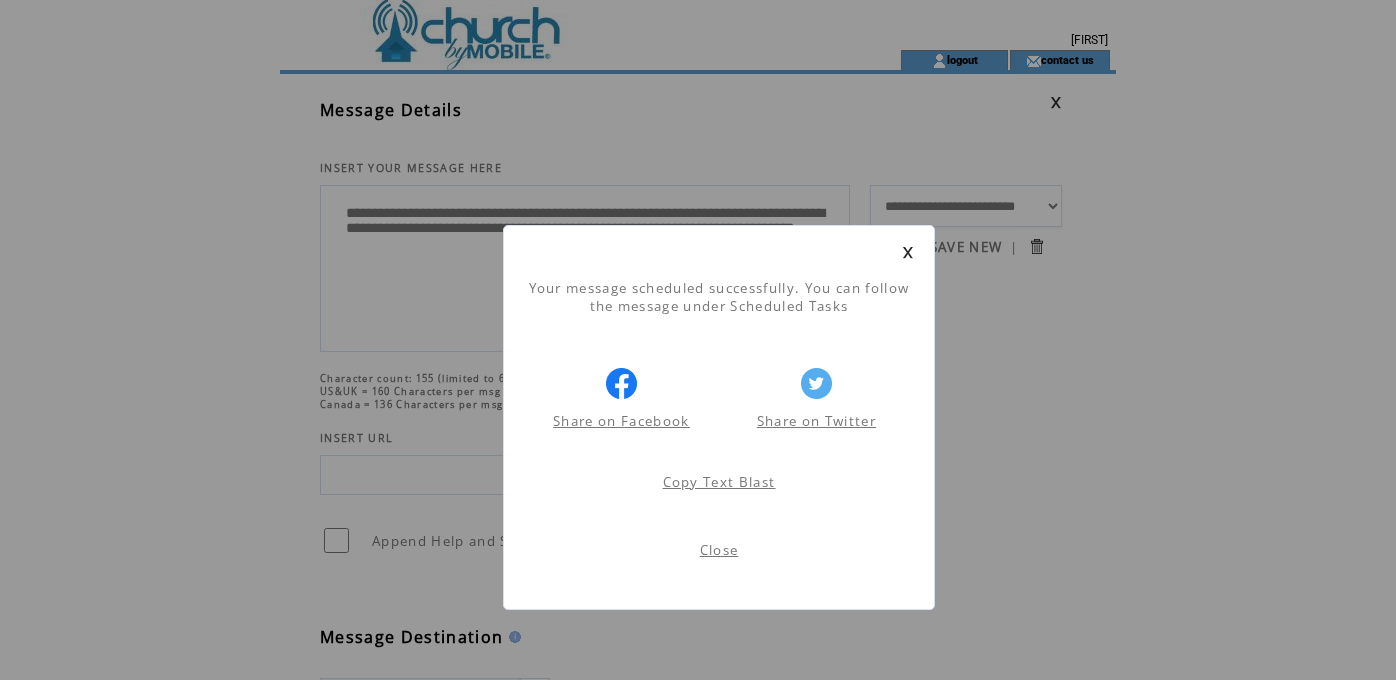 click on "Close" at bounding box center (719, 550) 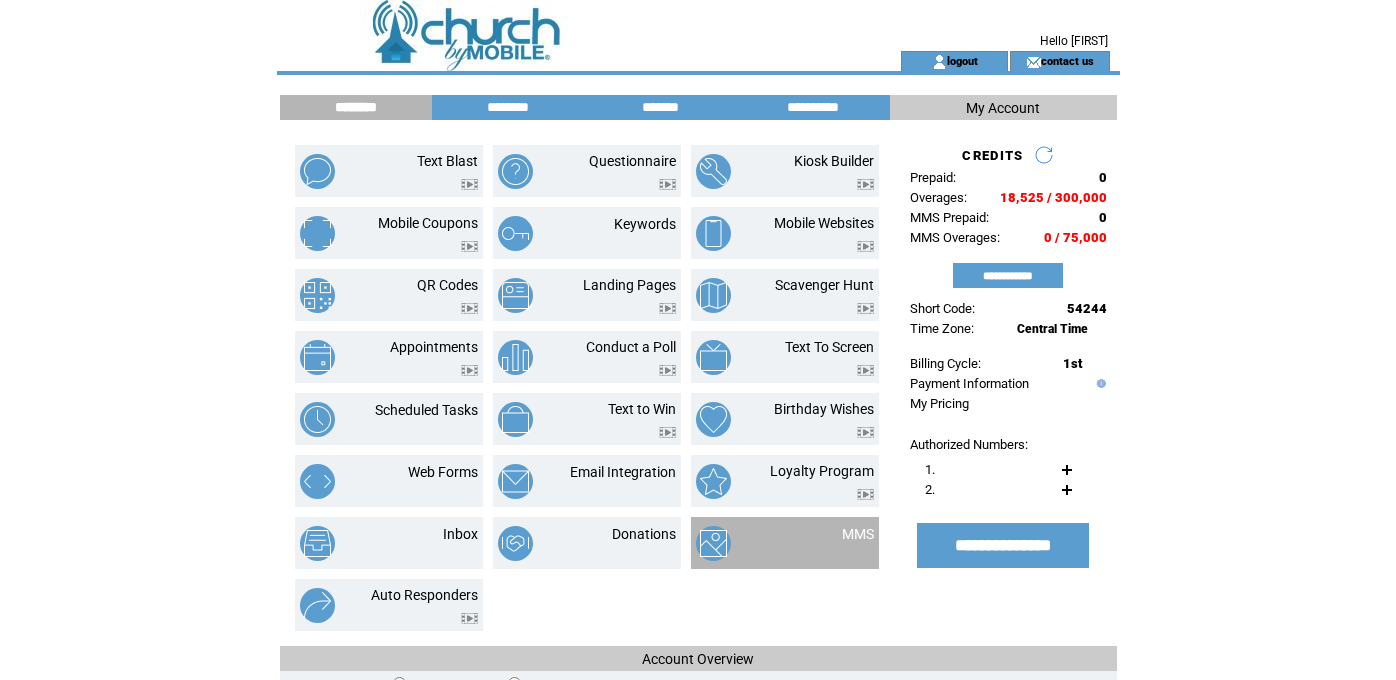 scroll, scrollTop: 0, scrollLeft: 0, axis: both 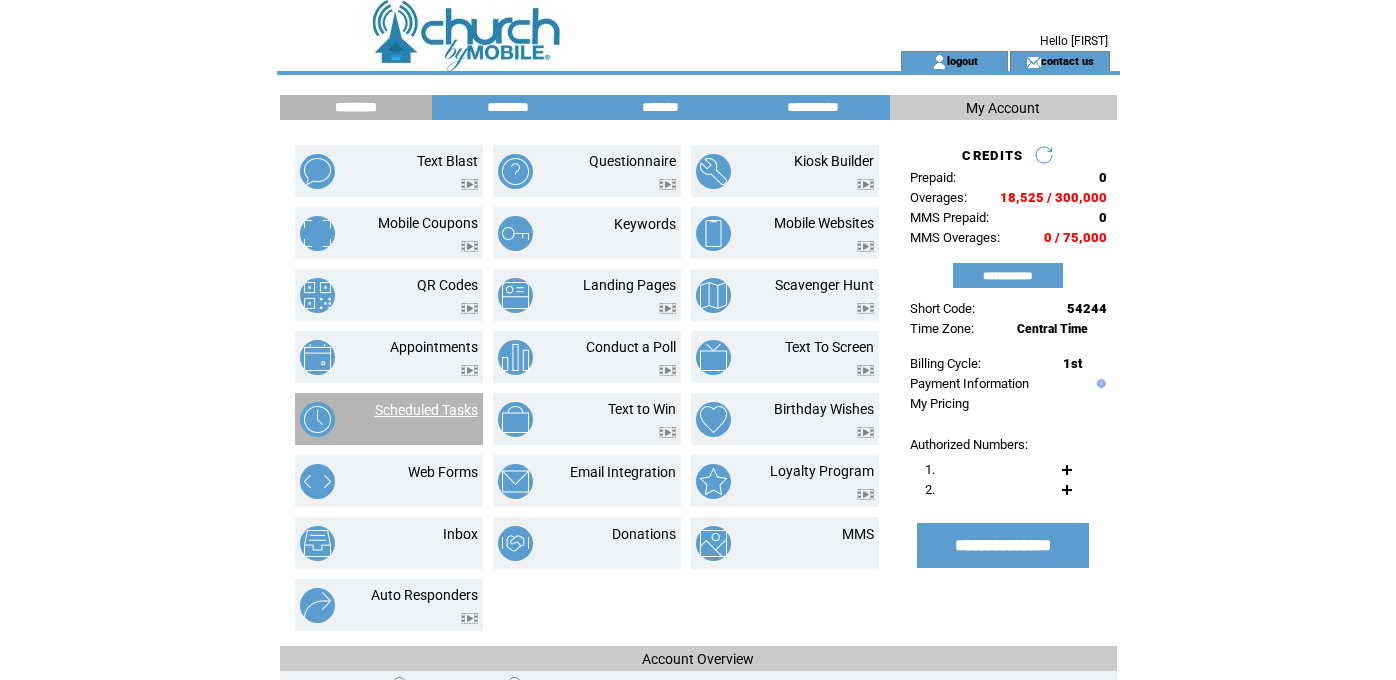 click on "Scheduled Tasks" at bounding box center (426, 410) 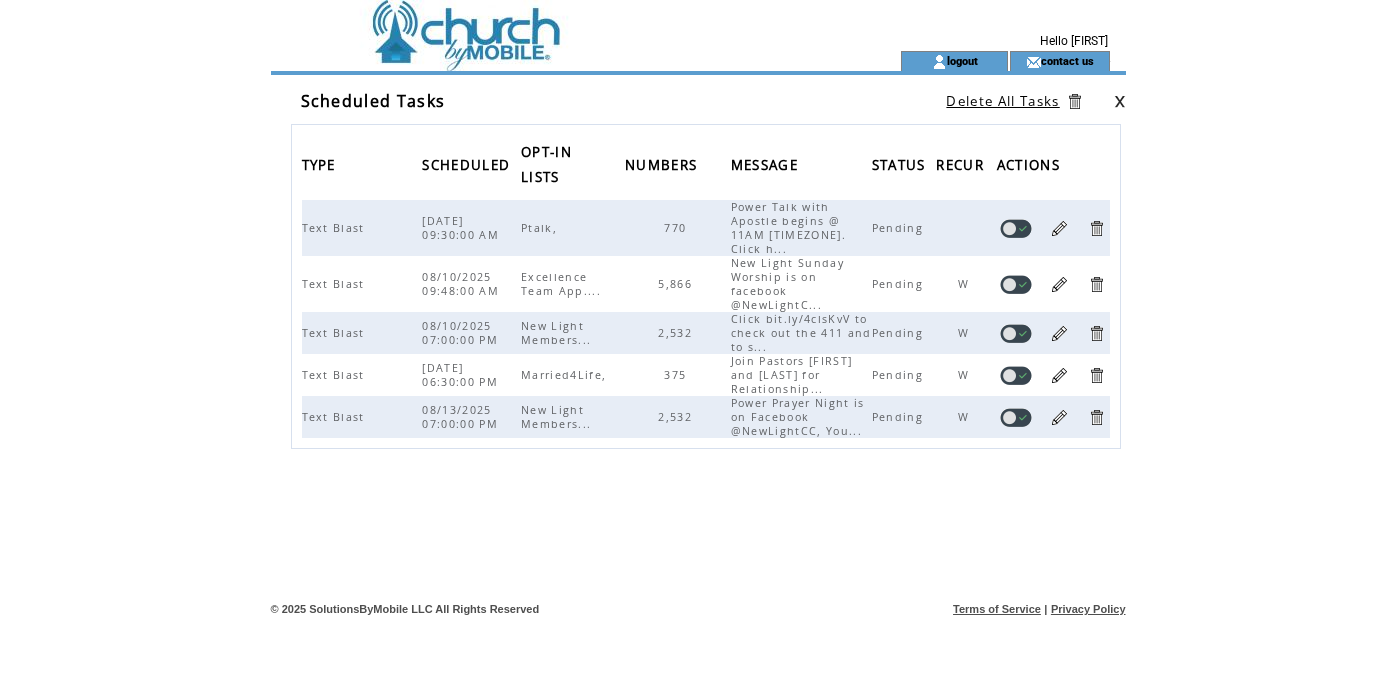 scroll, scrollTop: 0, scrollLeft: 0, axis: both 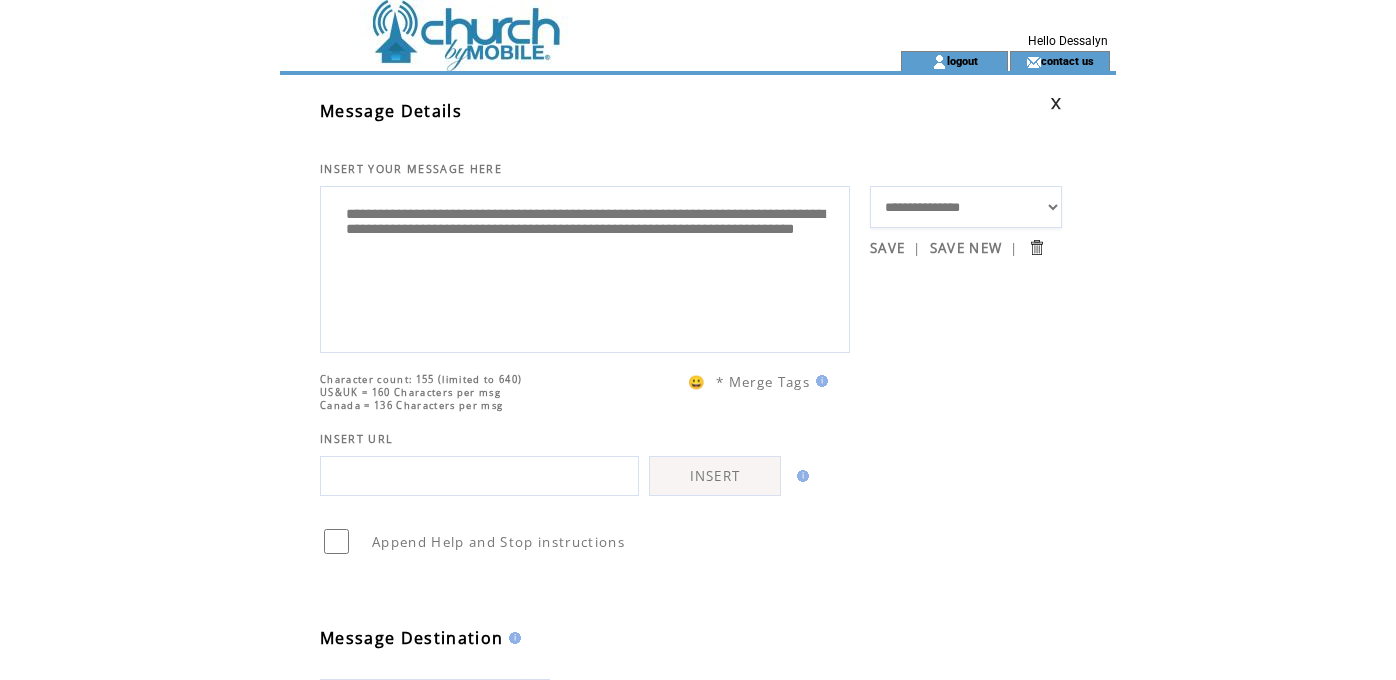 drag, startPoint x: 797, startPoint y: 257, endPoint x: 312, endPoint y: 206, distance: 487.67407 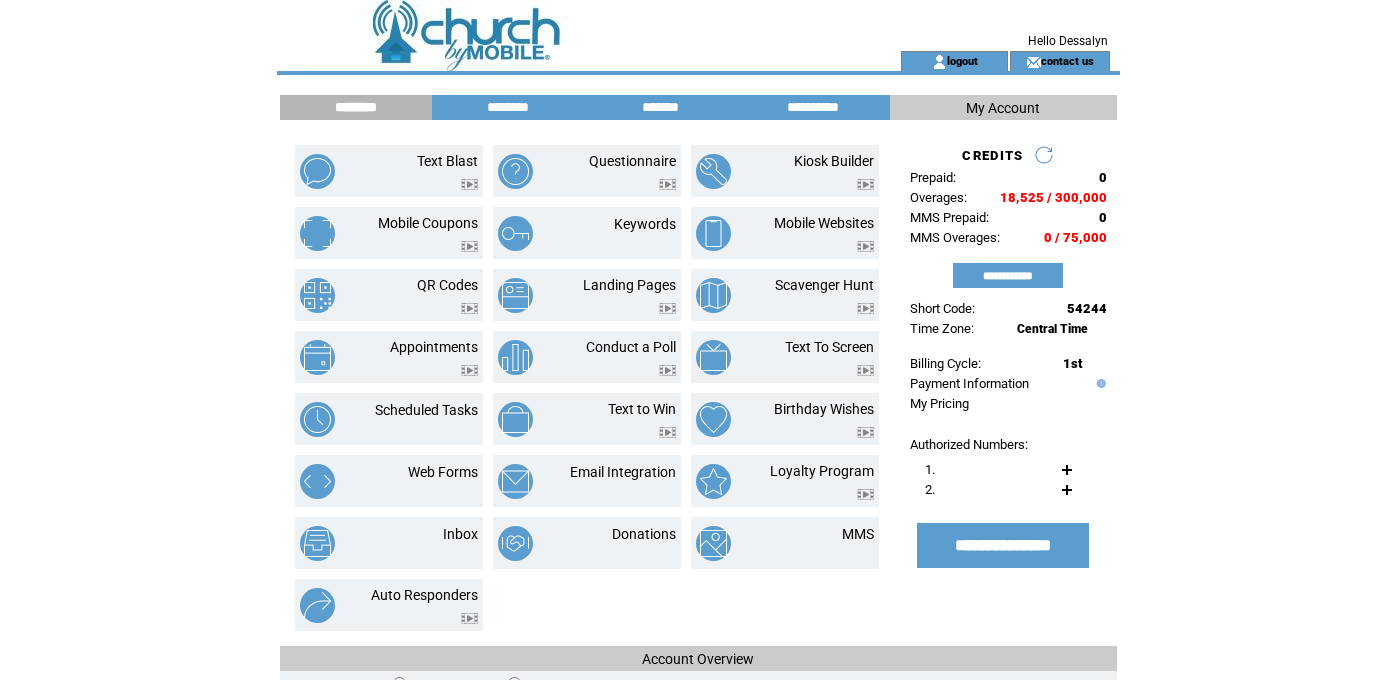 scroll, scrollTop: 0, scrollLeft: 0, axis: both 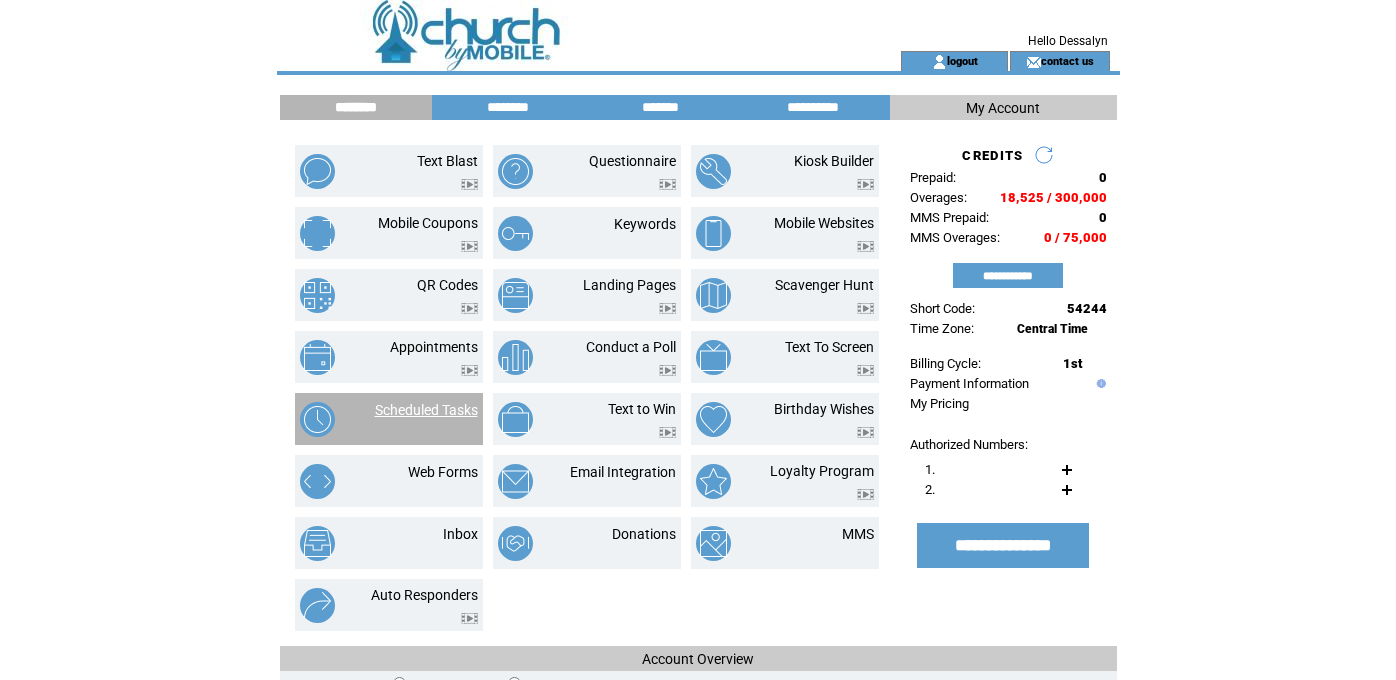 click on "Scheduled Tasks" at bounding box center (426, 410) 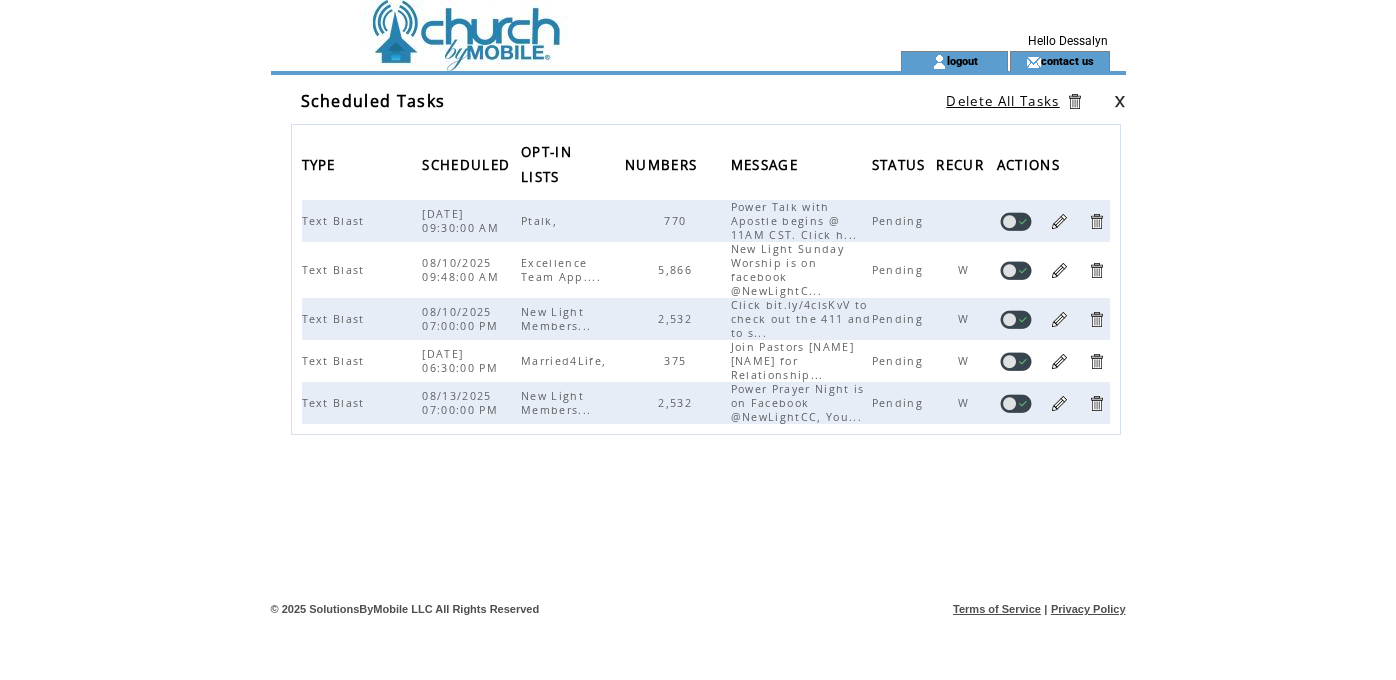 scroll, scrollTop: 0, scrollLeft: 0, axis: both 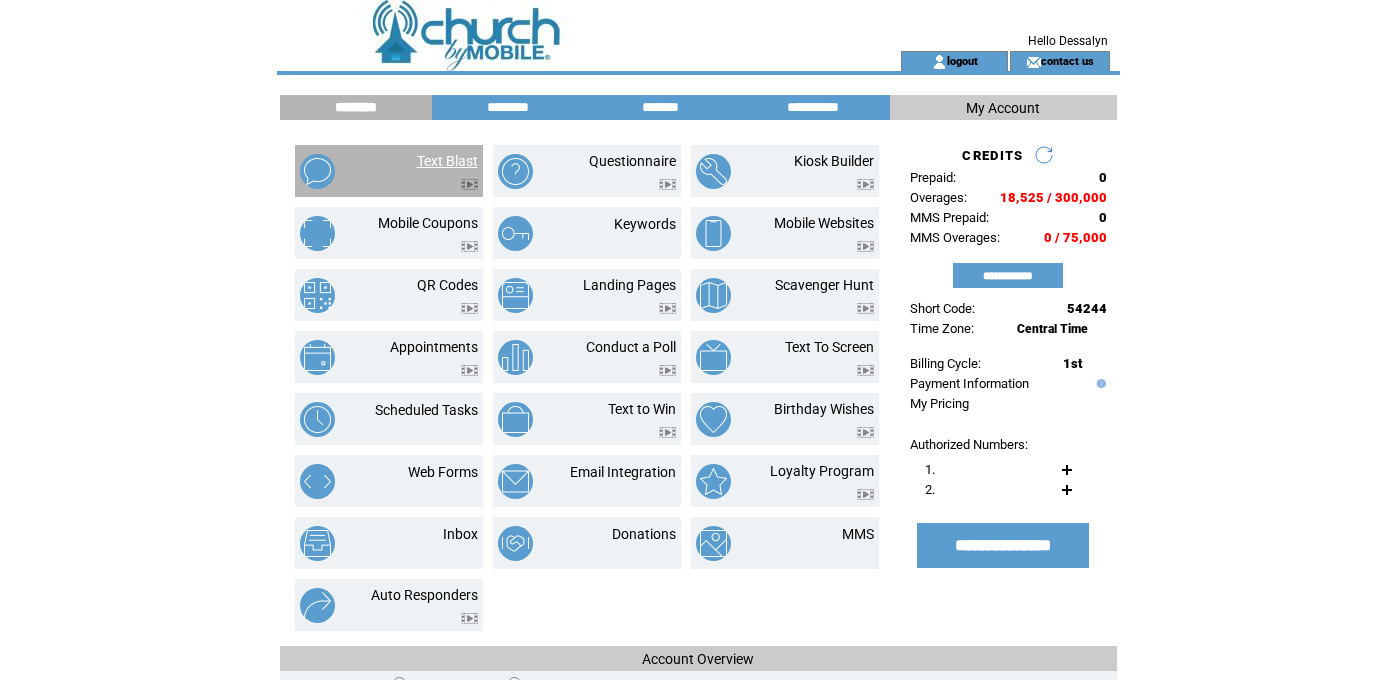 click on "Text Blast" at bounding box center [447, 161] 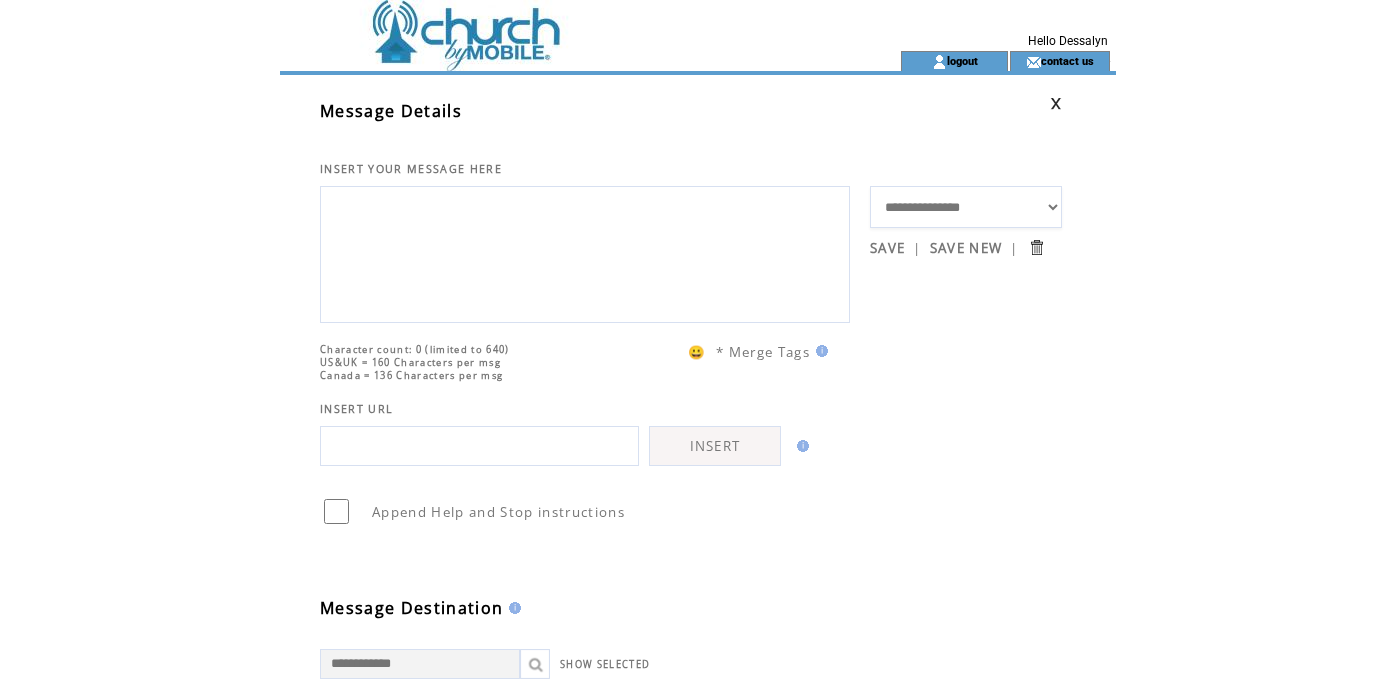 scroll, scrollTop: 0, scrollLeft: 0, axis: both 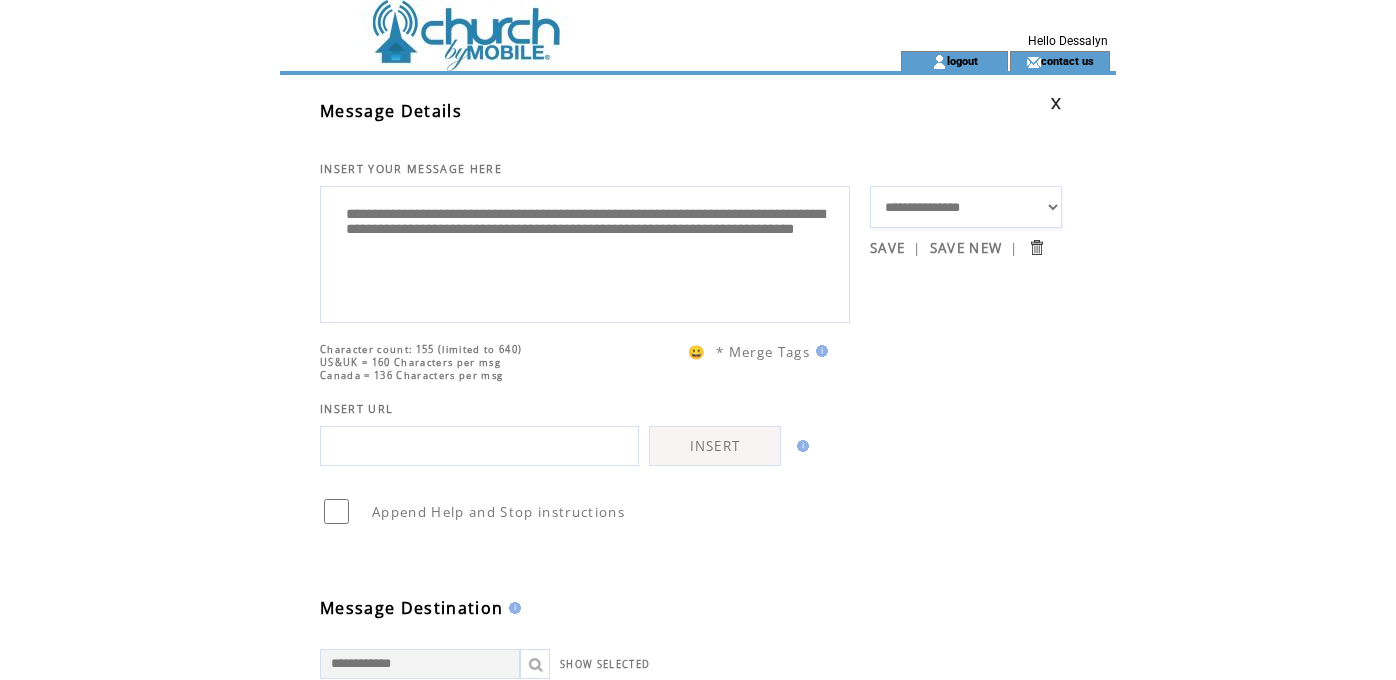 drag, startPoint x: 602, startPoint y: 218, endPoint x: 696, endPoint y: 218, distance: 94 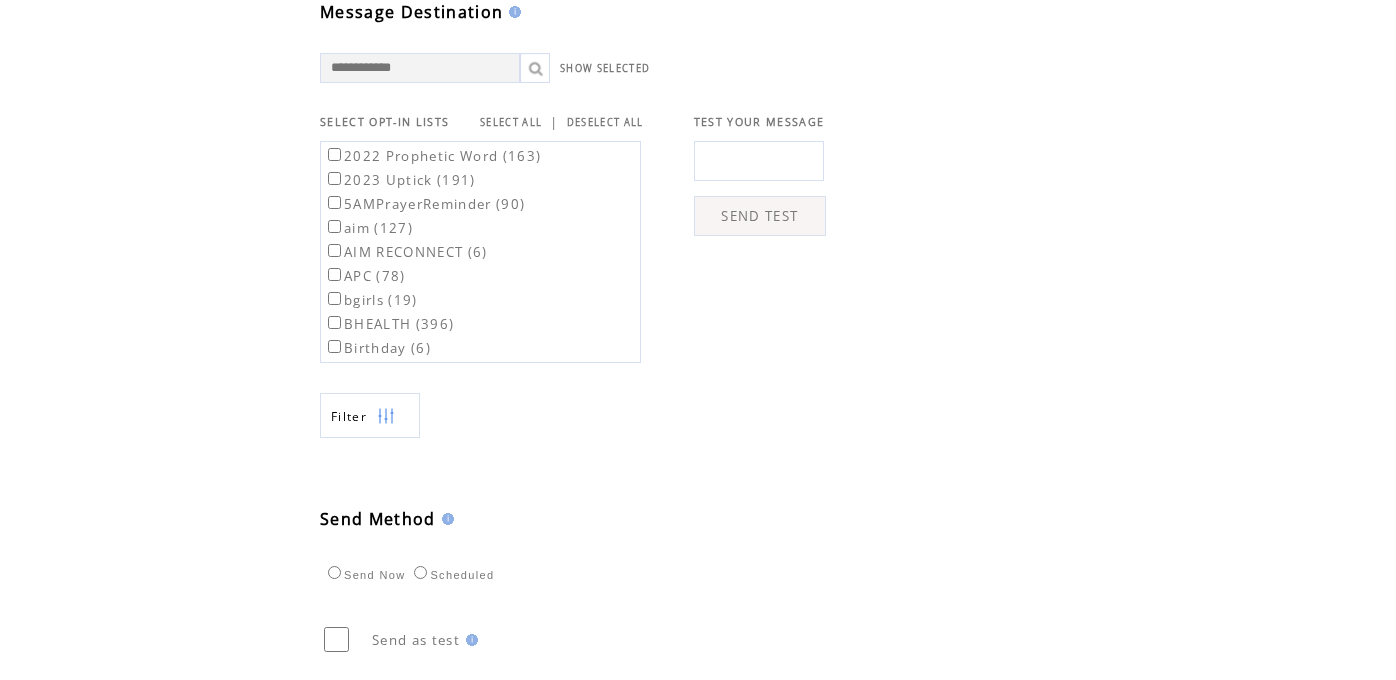 scroll, scrollTop: 595, scrollLeft: 0, axis: vertical 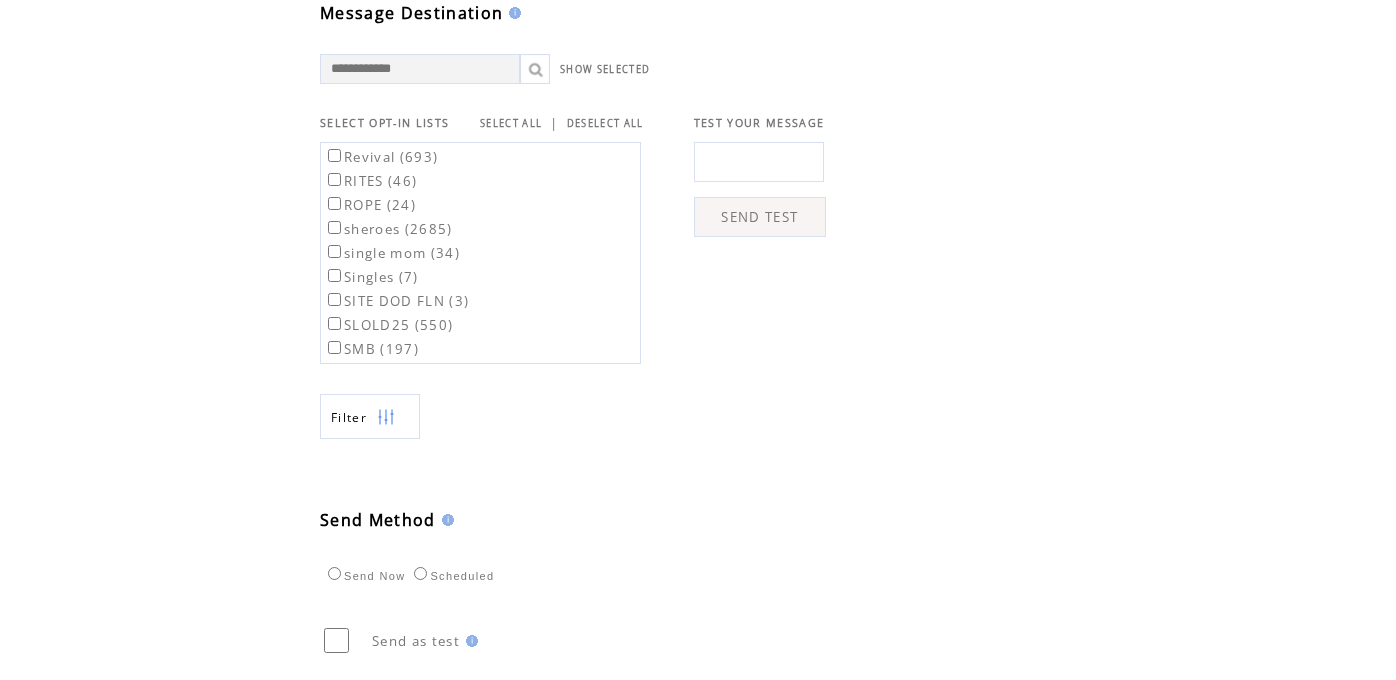type on "**********" 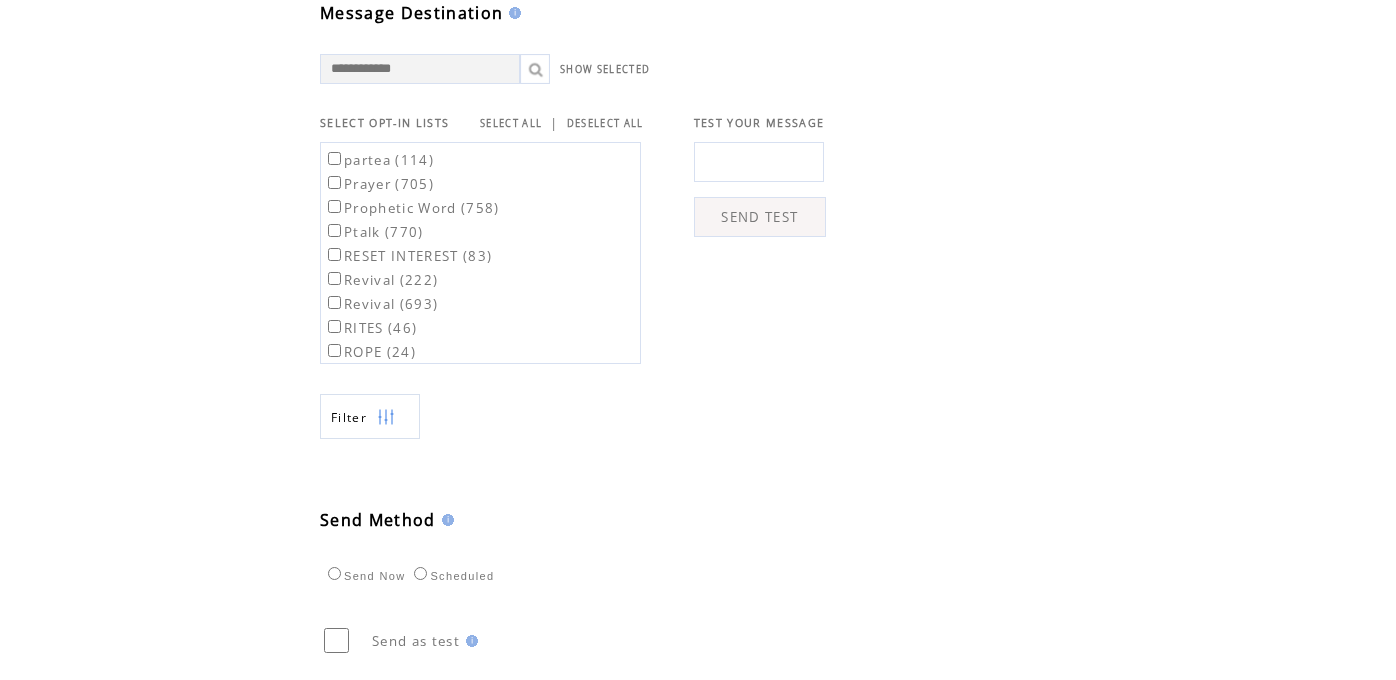 scroll, scrollTop: 1628, scrollLeft: 0, axis: vertical 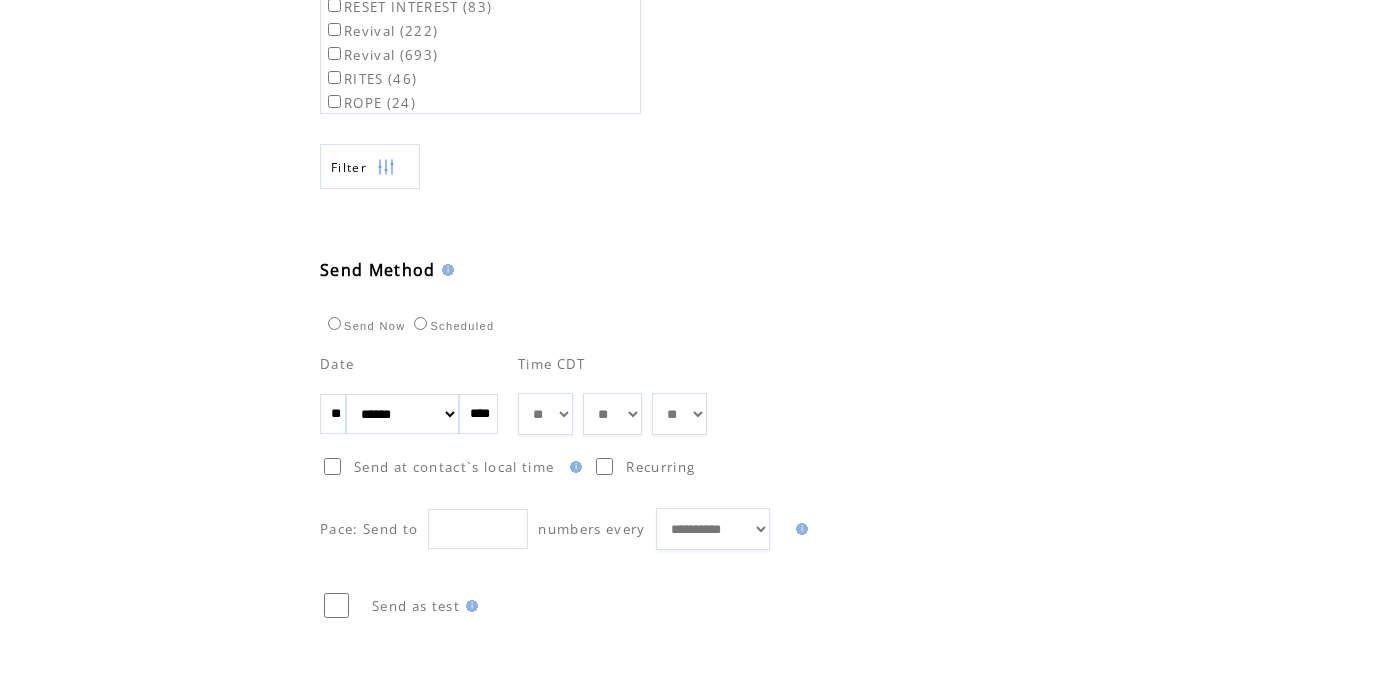drag, startPoint x: 333, startPoint y: 444, endPoint x: 361, endPoint y: 443, distance: 28.01785 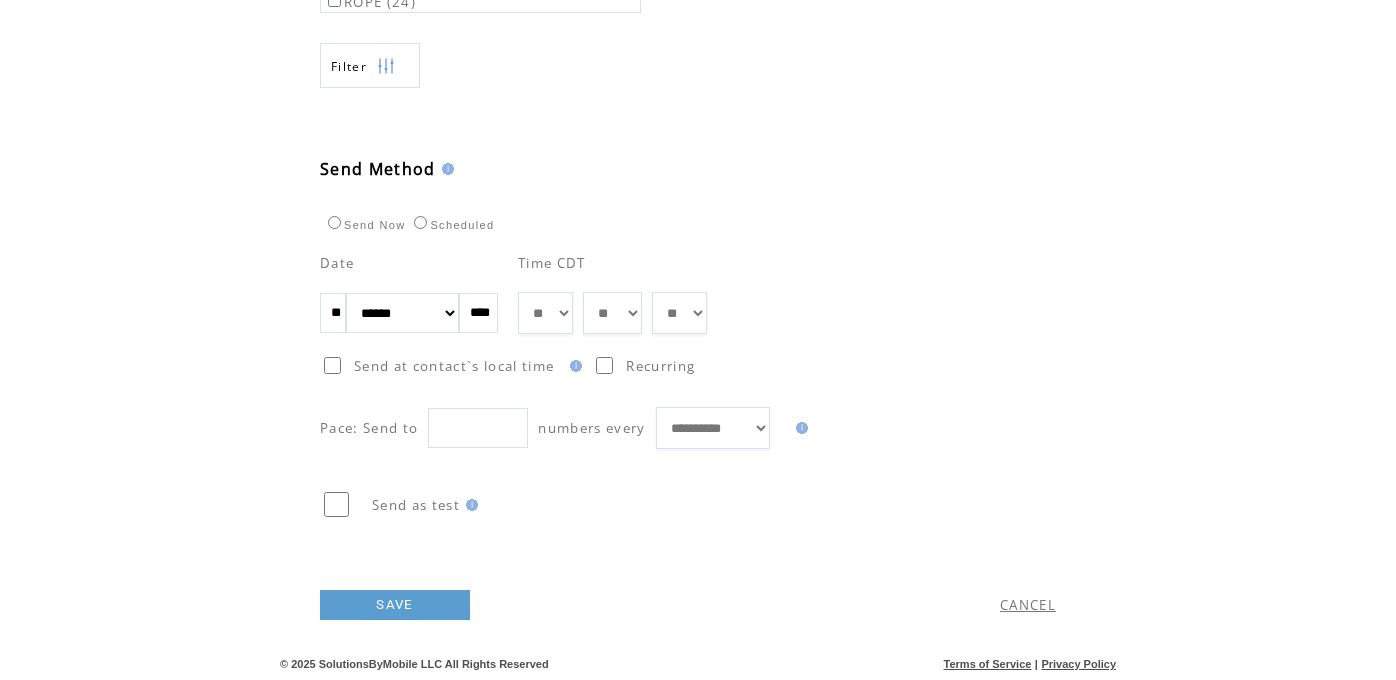 click on "SAVE" at bounding box center (395, 605) 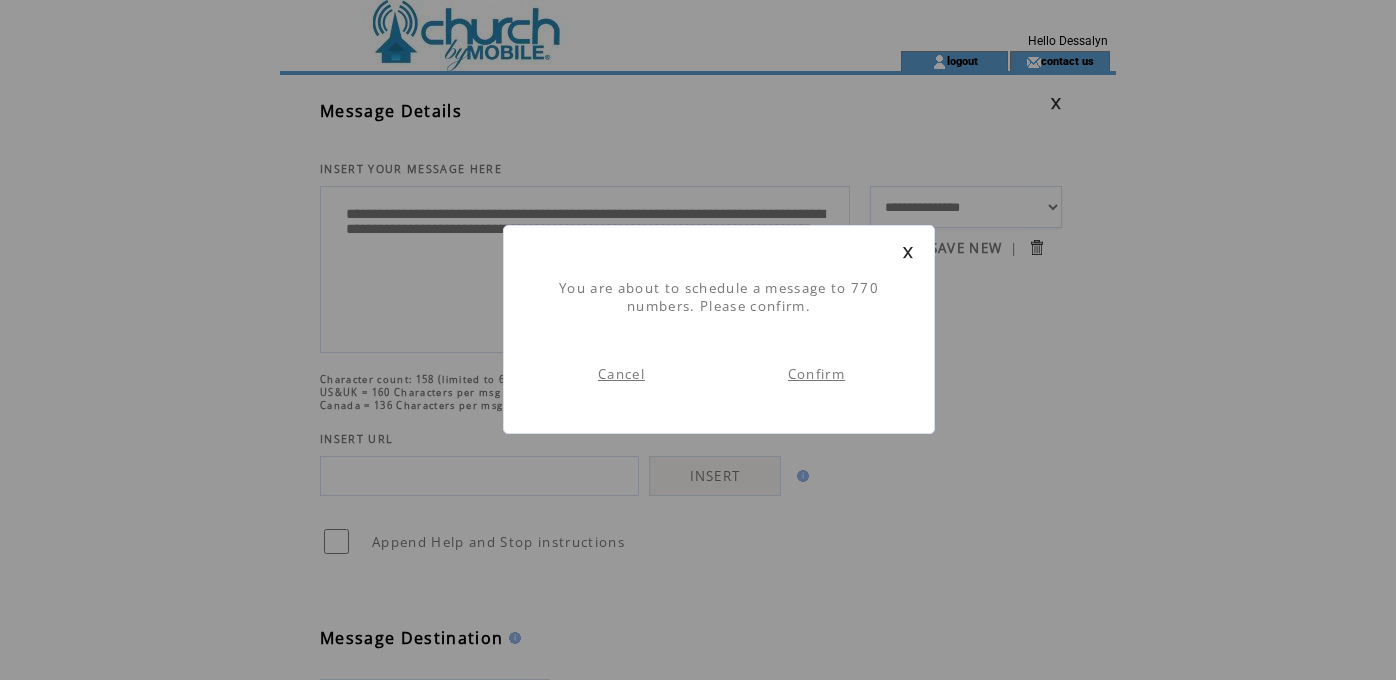 scroll, scrollTop: 1, scrollLeft: 0, axis: vertical 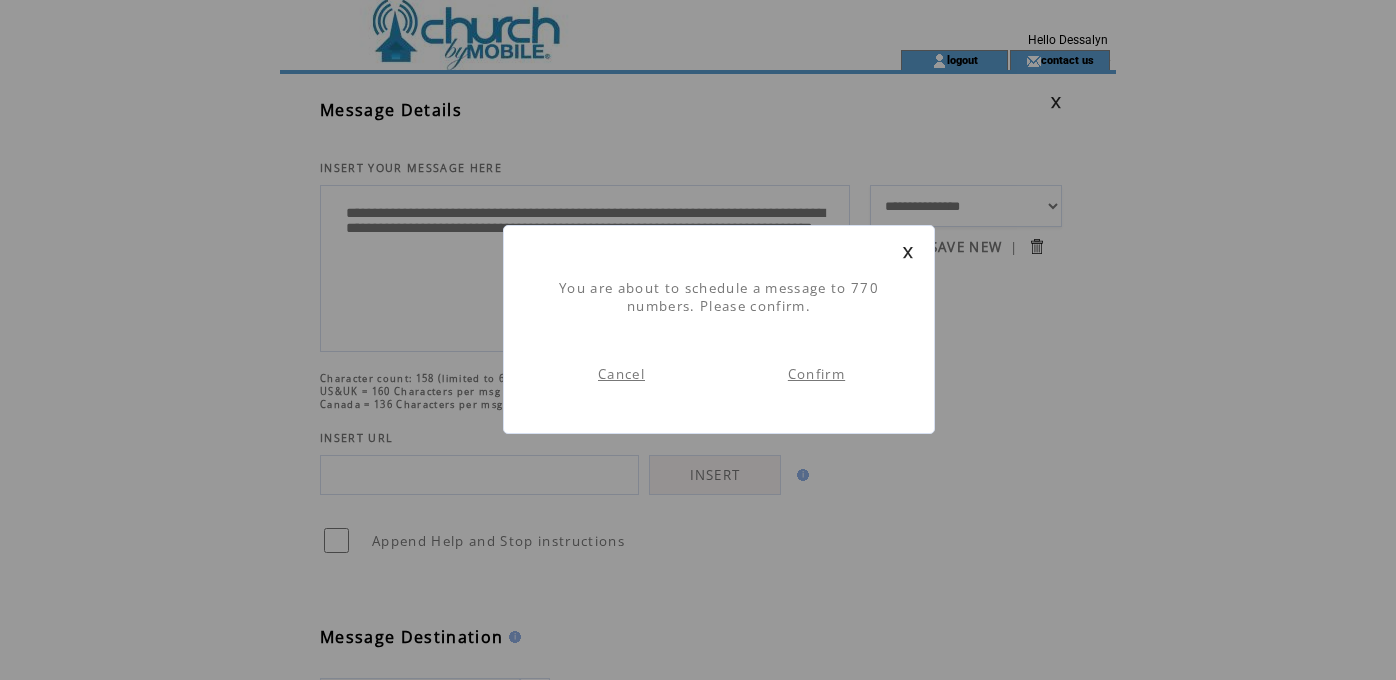 click on "Confirm" at bounding box center [816, 374] 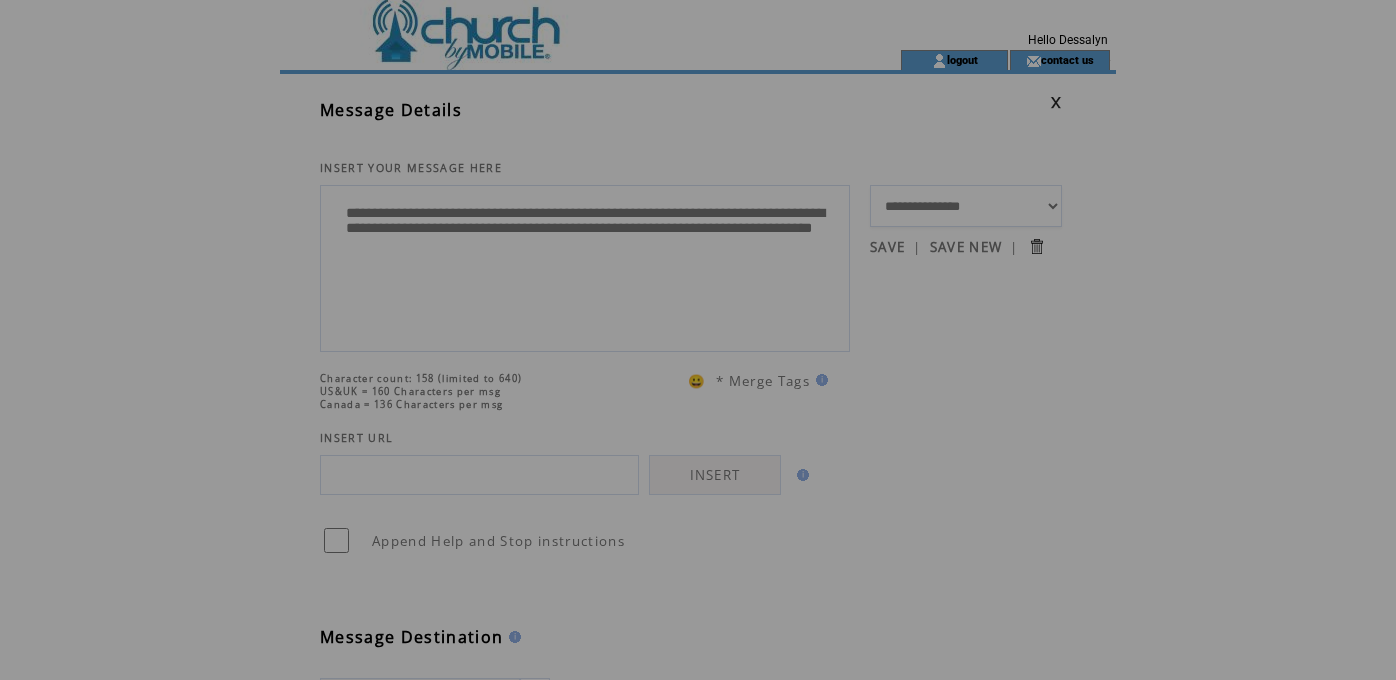 scroll, scrollTop: 0, scrollLeft: 0, axis: both 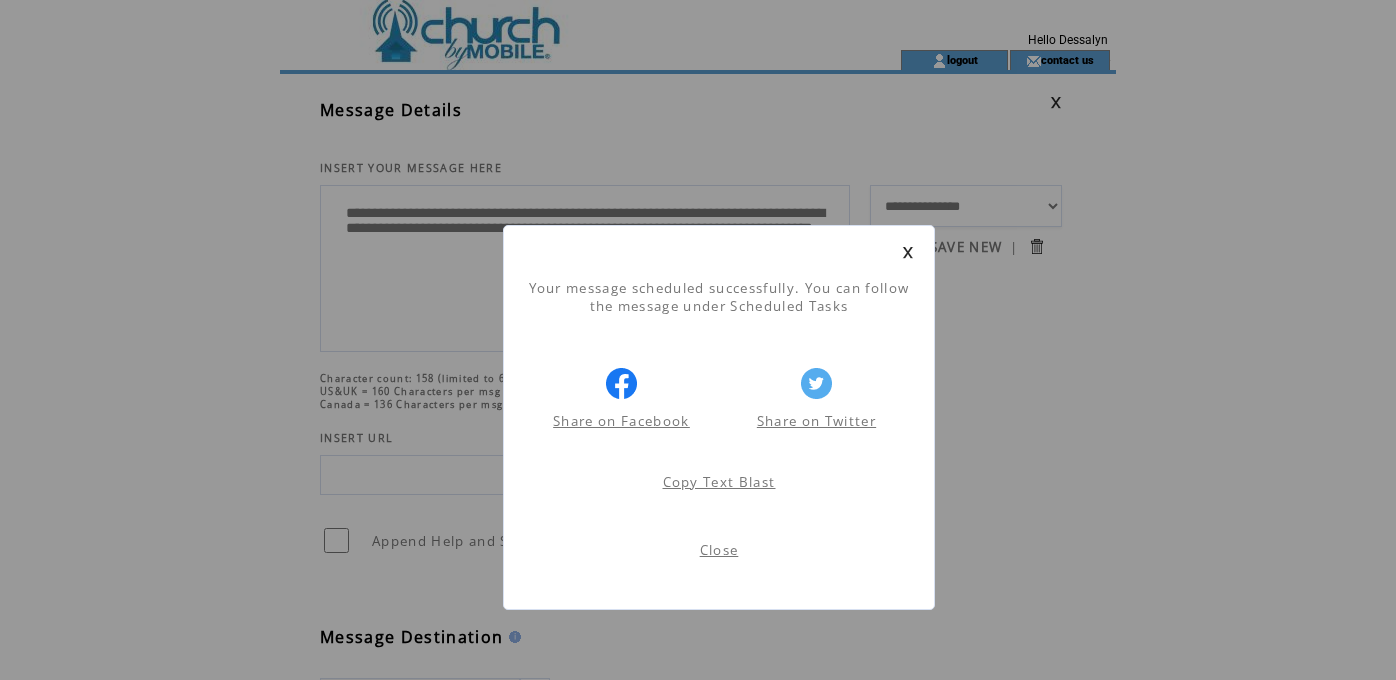 click on "Close" at bounding box center [719, 550] 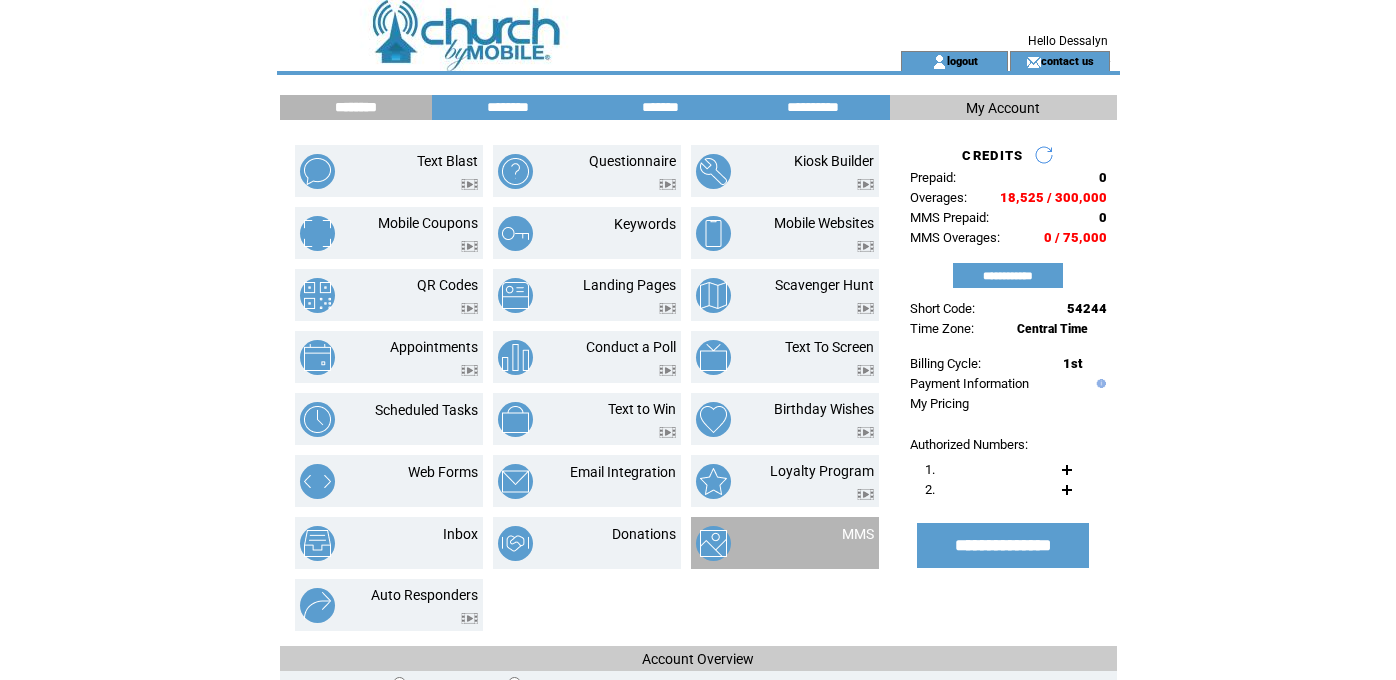 scroll, scrollTop: 0, scrollLeft: 0, axis: both 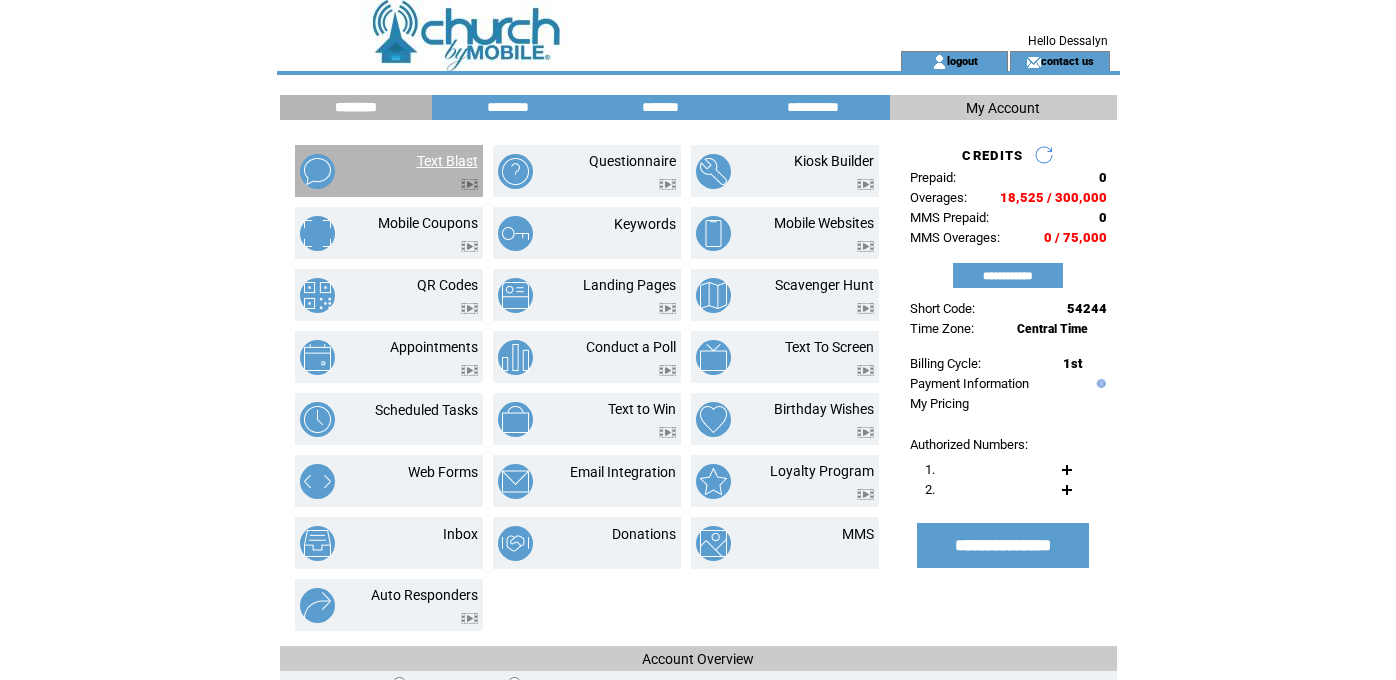 click on "Text Blast" at bounding box center [447, 161] 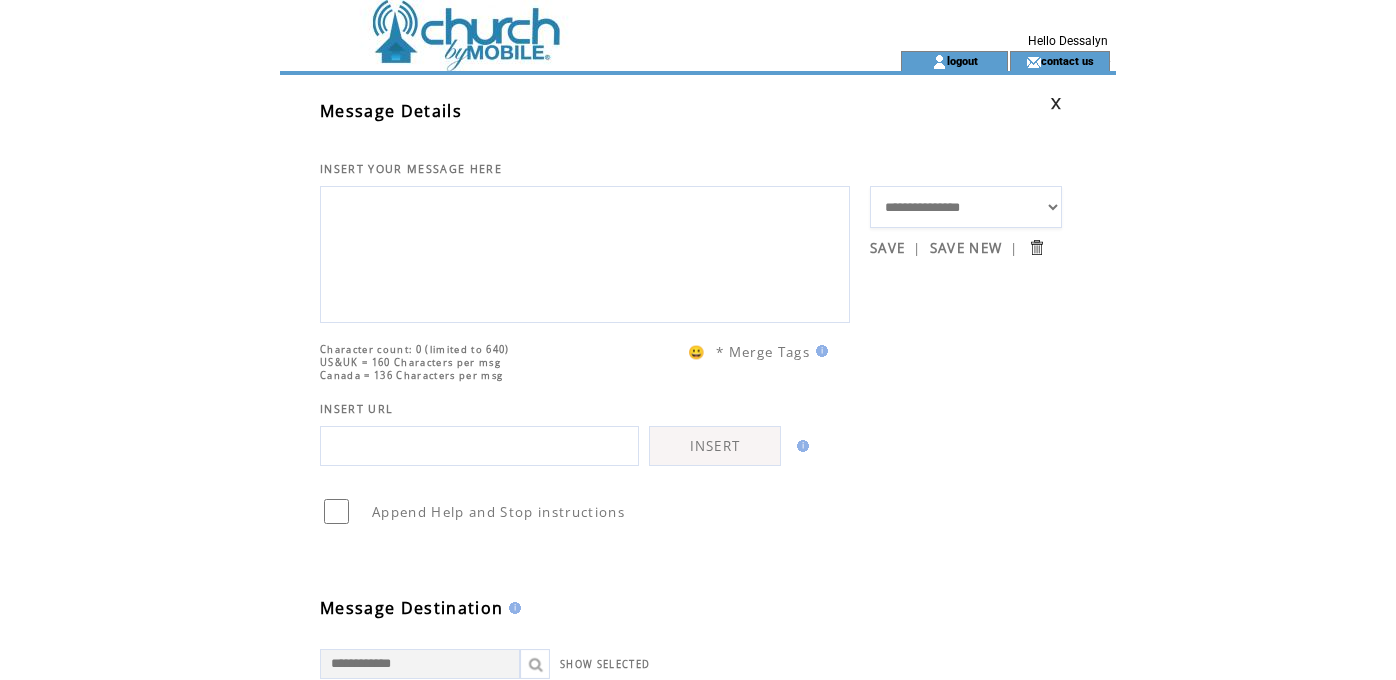 scroll, scrollTop: 0, scrollLeft: 0, axis: both 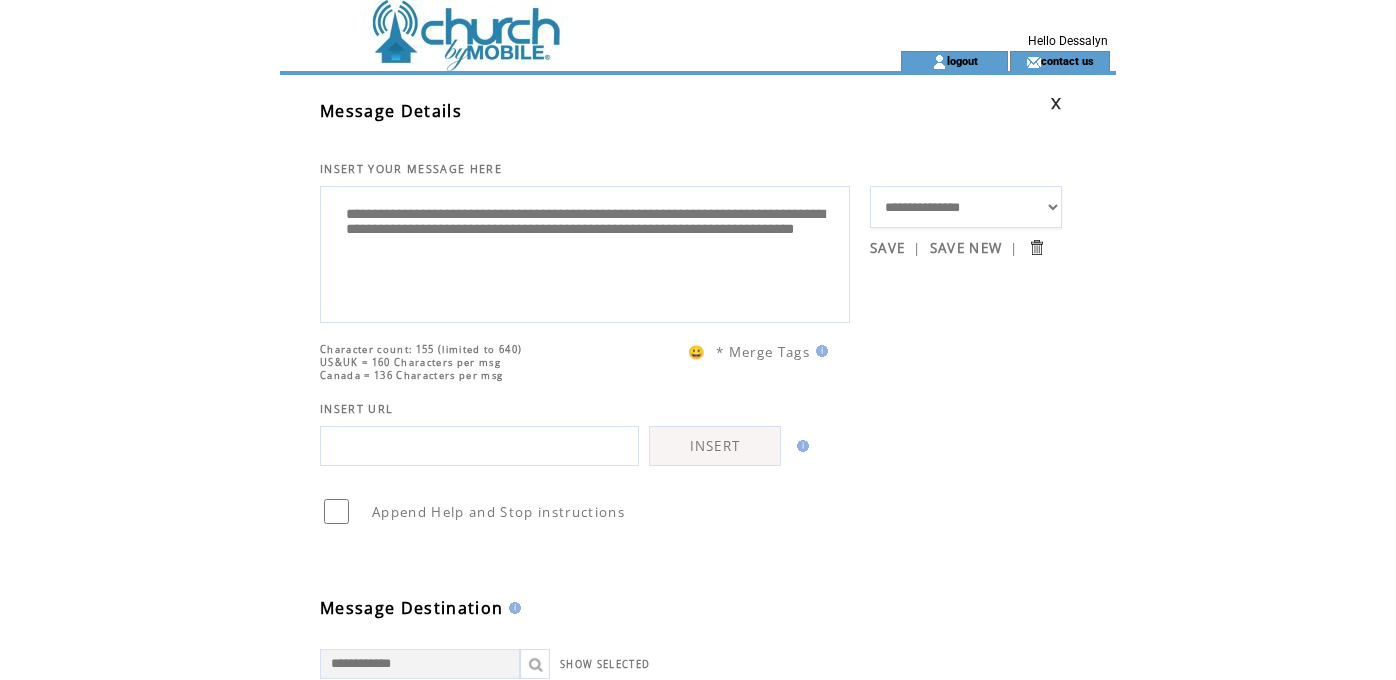 drag, startPoint x: 545, startPoint y: 218, endPoint x: 699, endPoint y: 219, distance: 154.00325 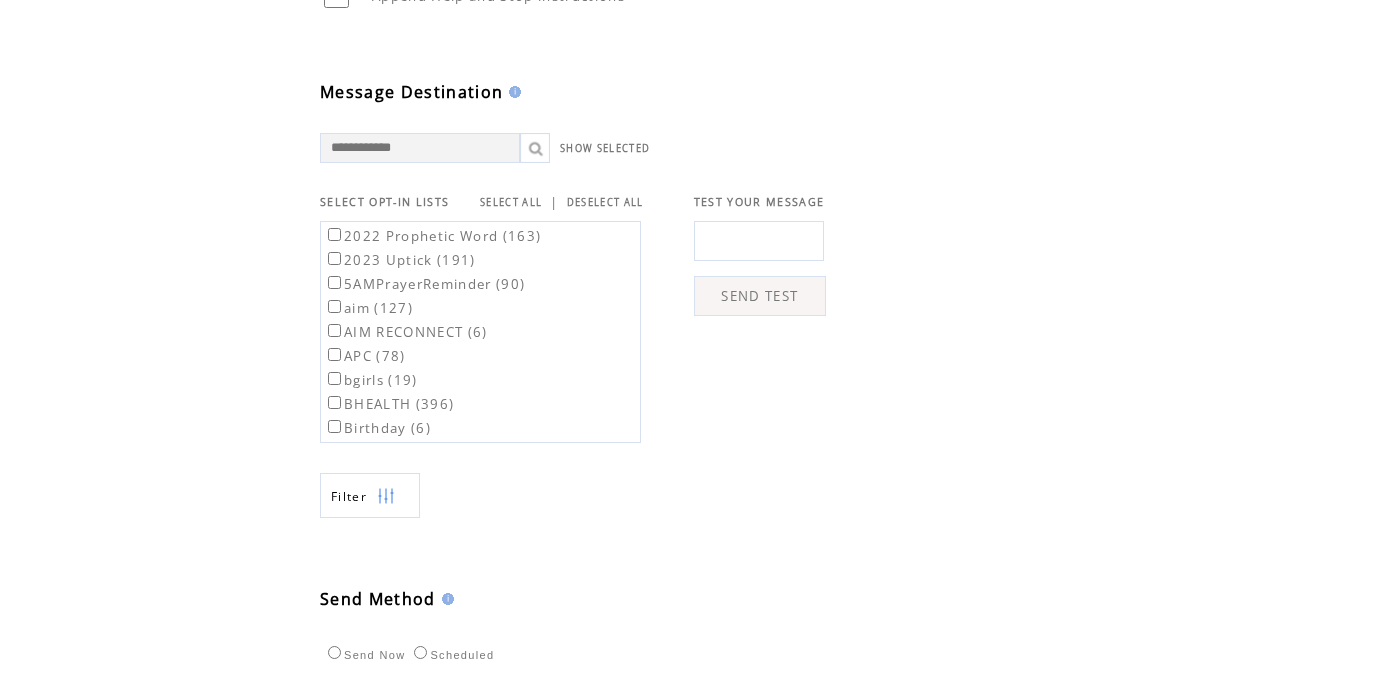 scroll, scrollTop: 529, scrollLeft: 0, axis: vertical 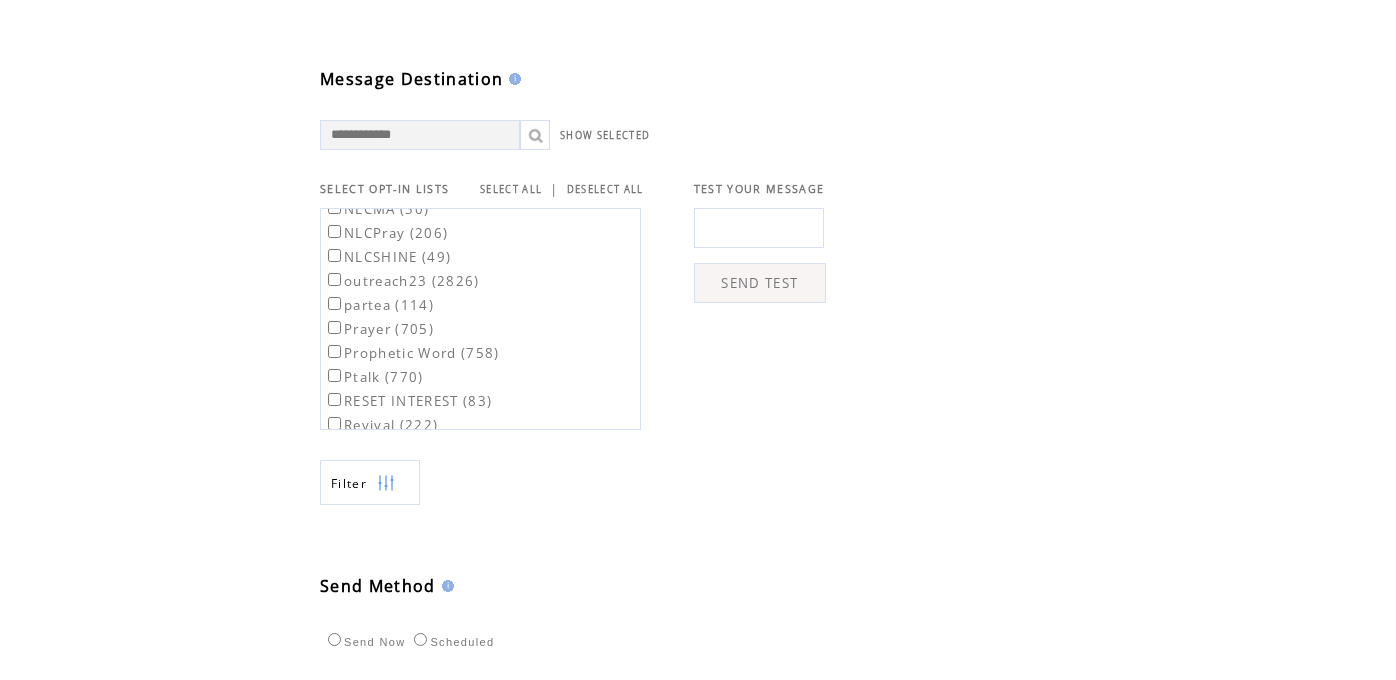 type on "**********" 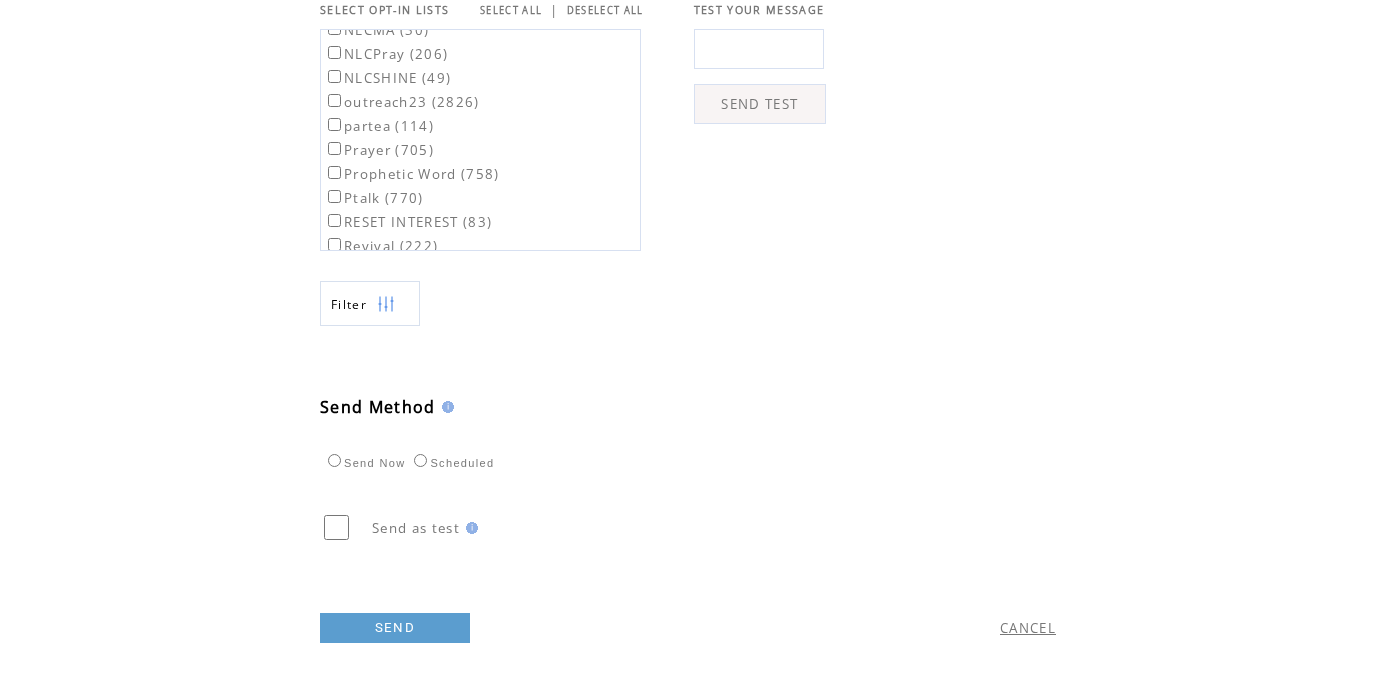 scroll, scrollTop: 761, scrollLeft: 0, axis: vertical 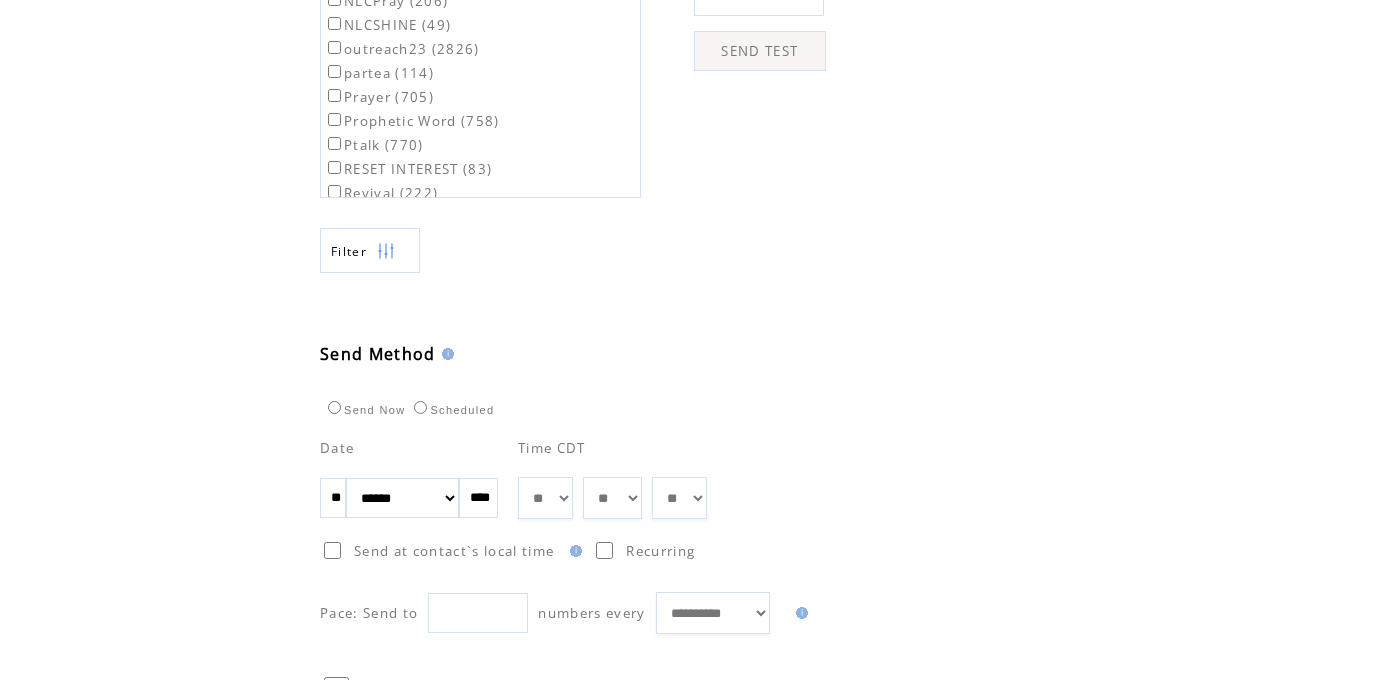 drag, startPoint x: 324, startPoint y: 531, endPoint x: 366, endPoint y: 531, distance: 42 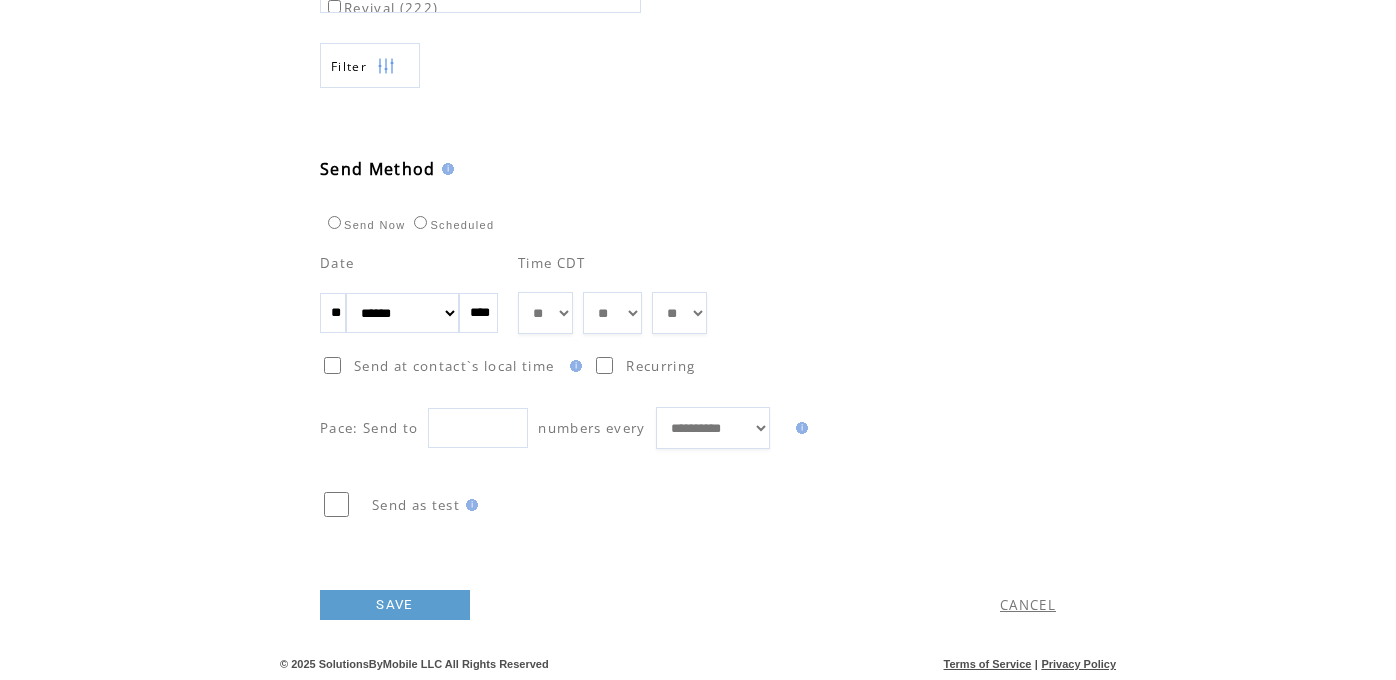 click on "SAVE" at bounding box center (395, 605) 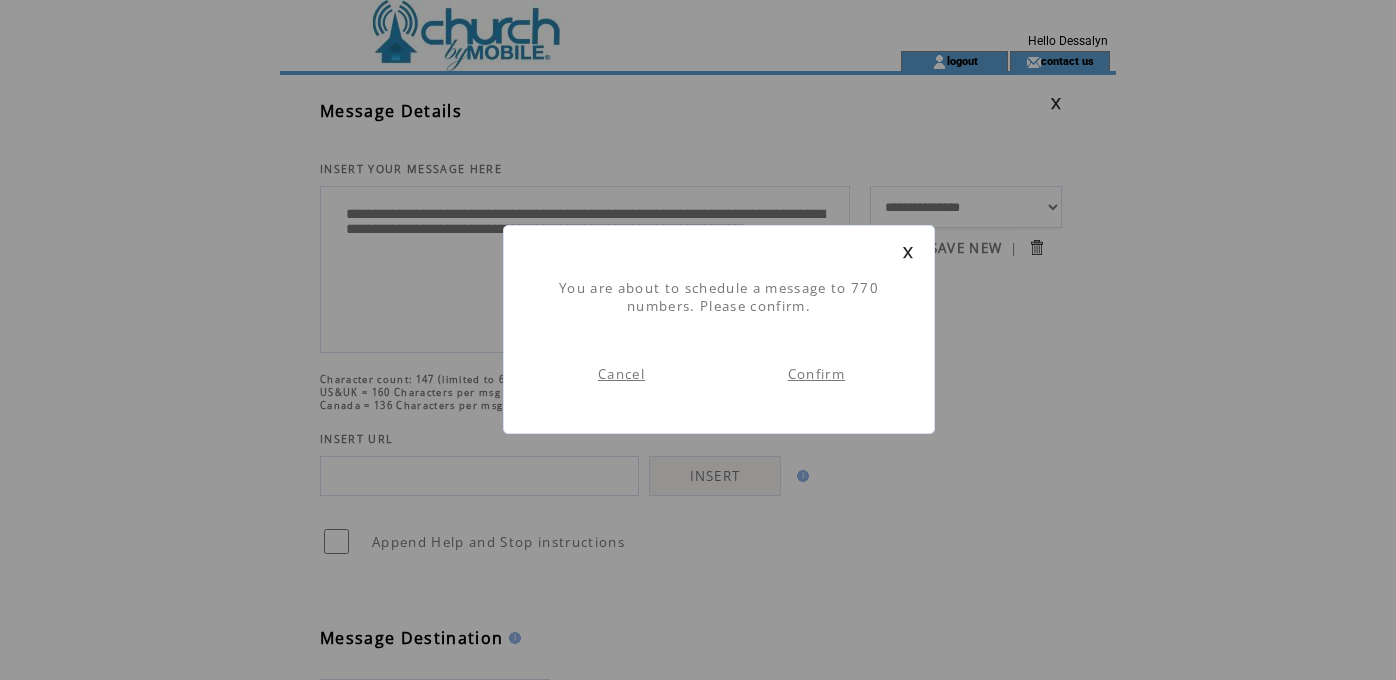 scroll, scrollTop: 1, scrollLeft: 0, axis: vertical 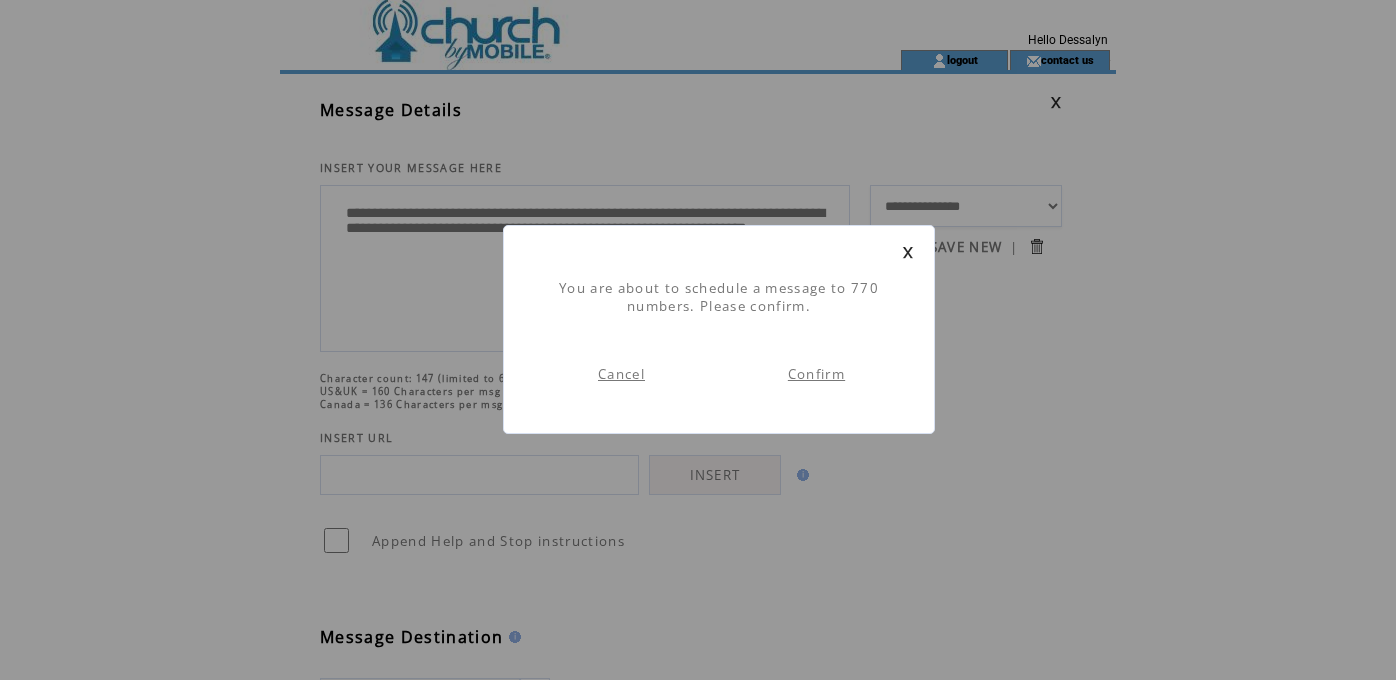 click on "Confirm" at bounding box center [816, 374] 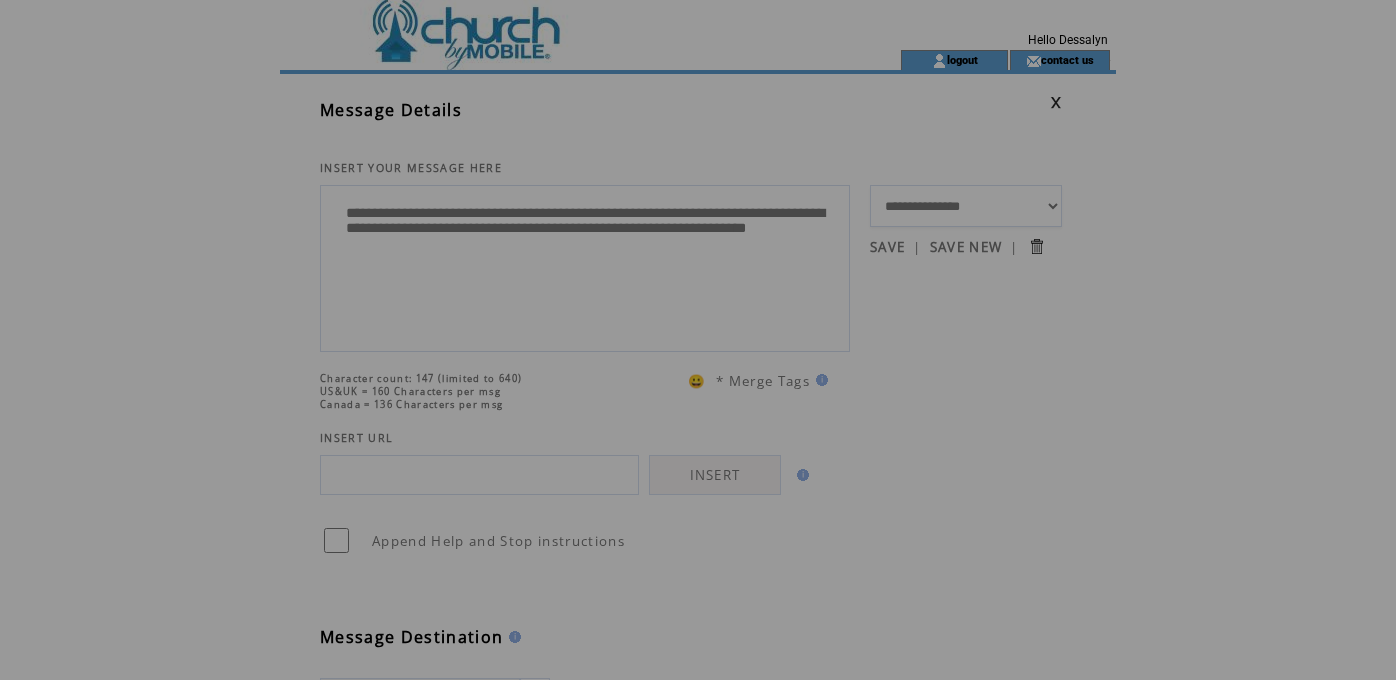 scroll, scrollTop: 0, scrollLeft: 0, axis: both 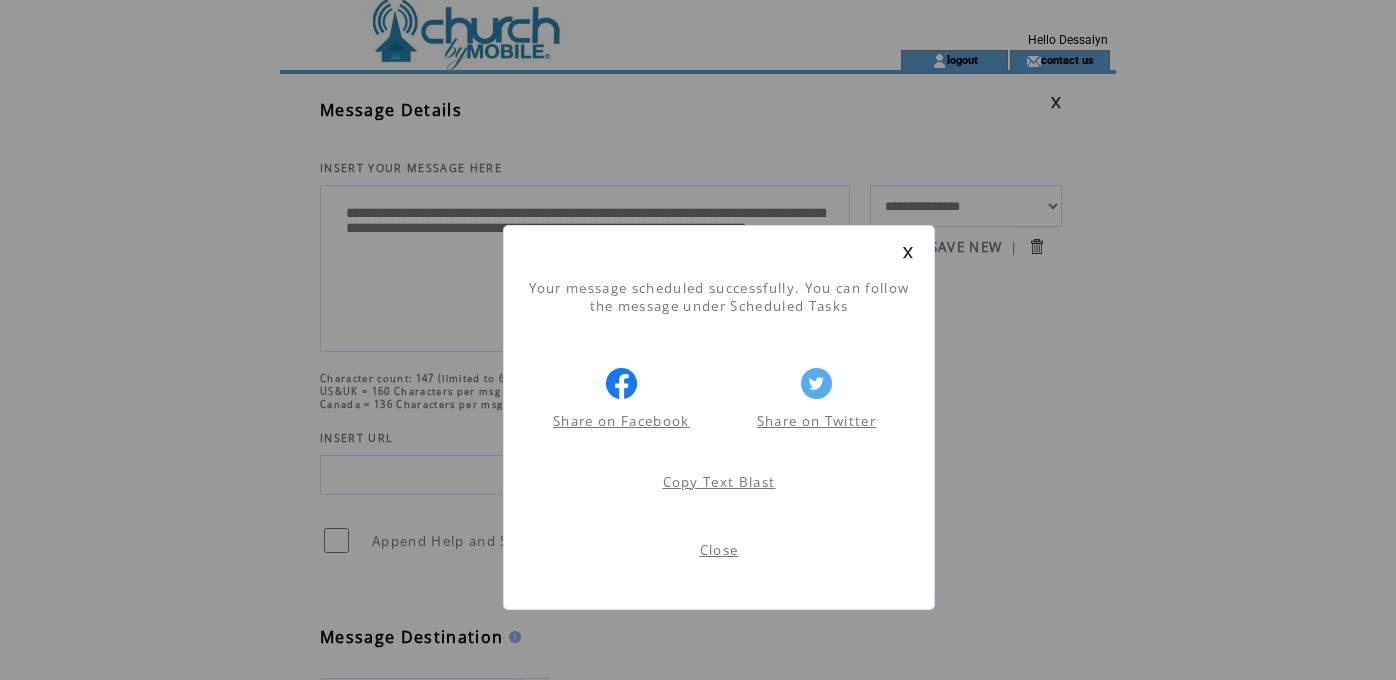 click on "Close" at bounding box center (719, 550) 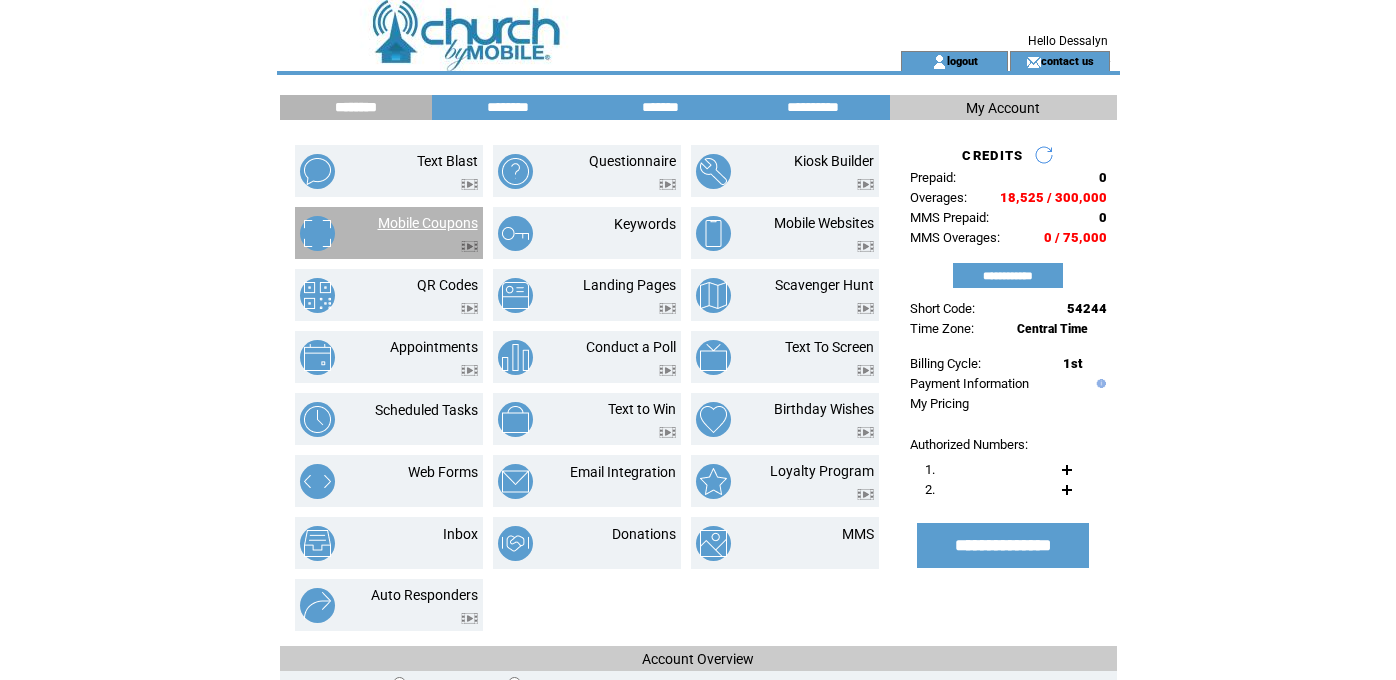 scroll, scrollTop: 0, scrollLeft: 0, axis: both 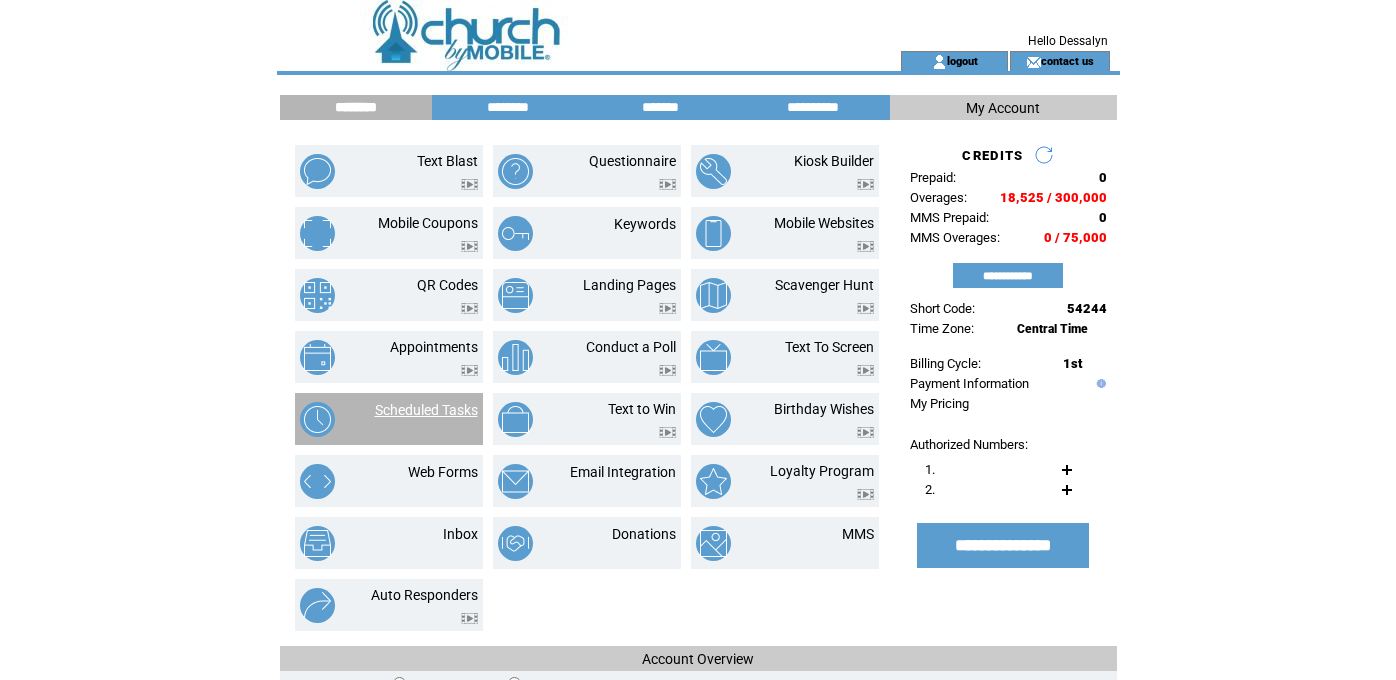 click on "Scheduled Tasks" at bounding box center [426, 410] 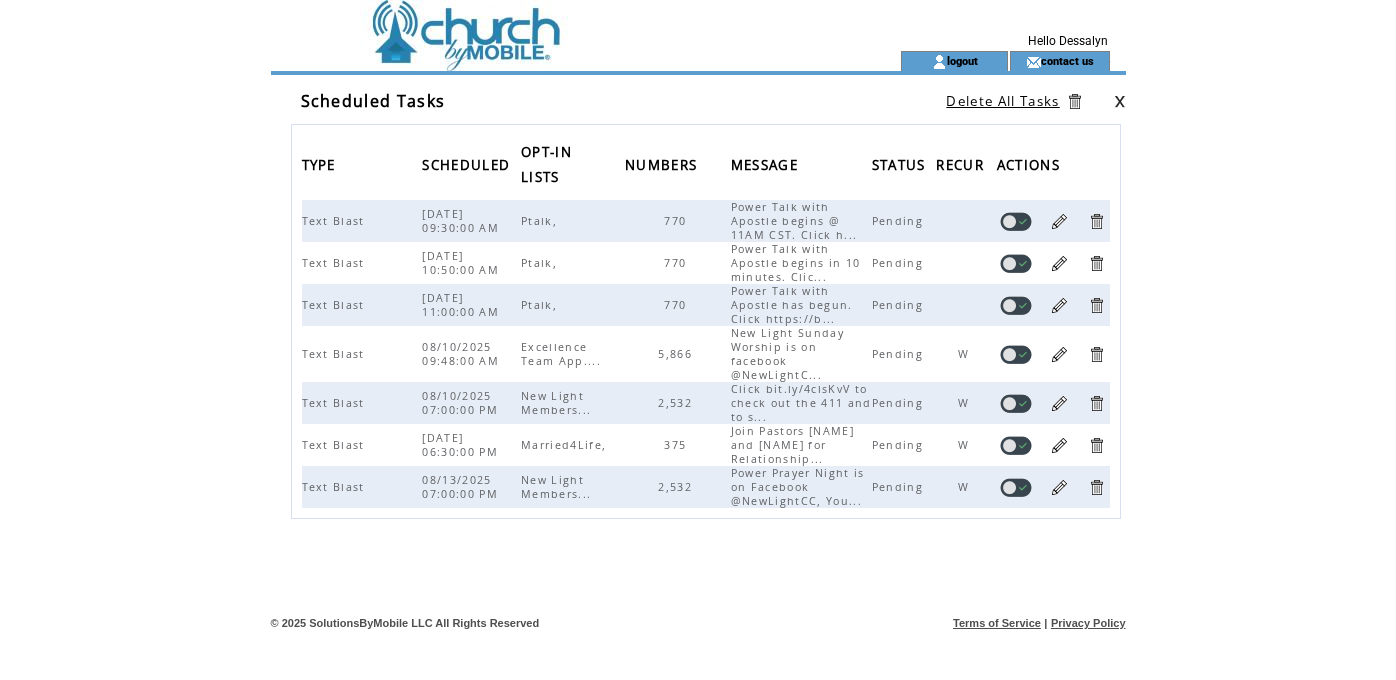 scroll, scrollTop: 0, scrollLeft: 0, axis: both 